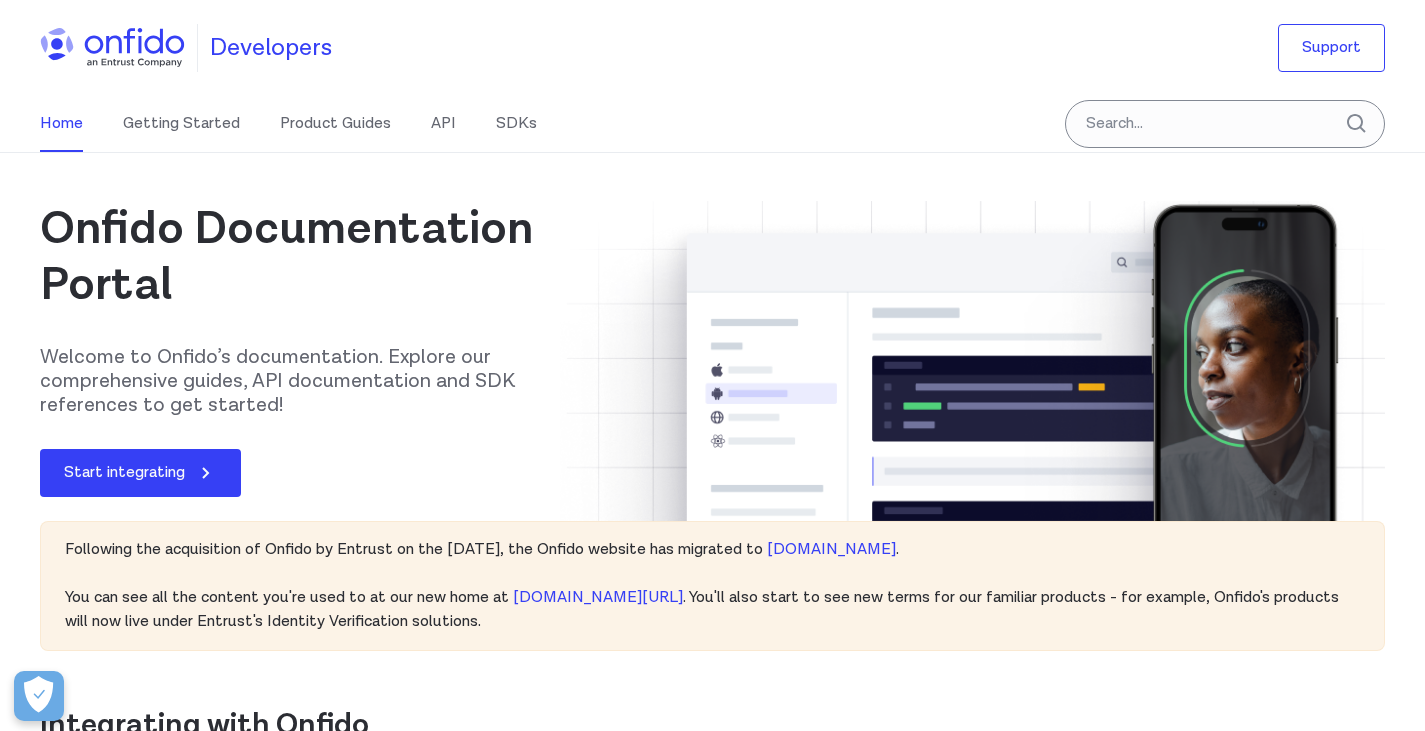 scroll, scrollTop: 500, scrollLeft: 0, axis: vertical 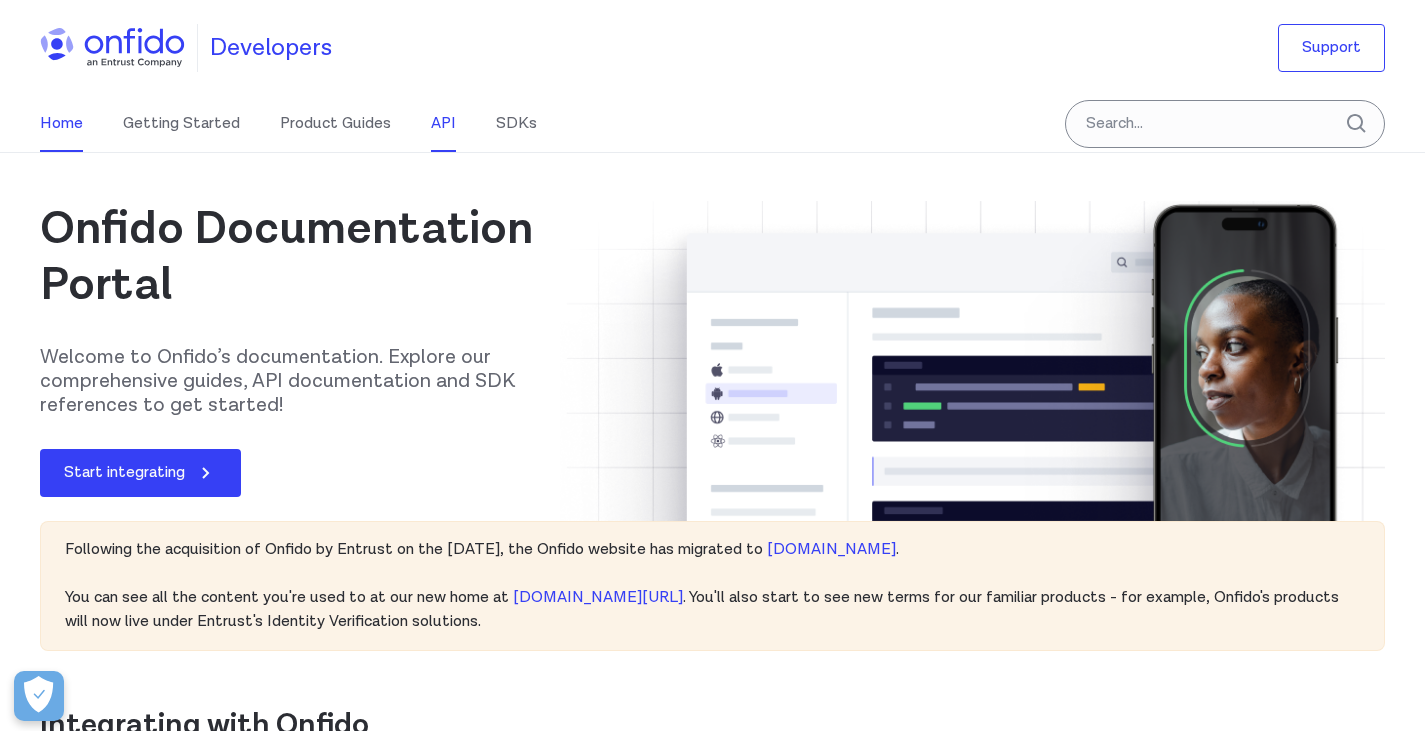 click on "API" at bounding box center [443, 124] 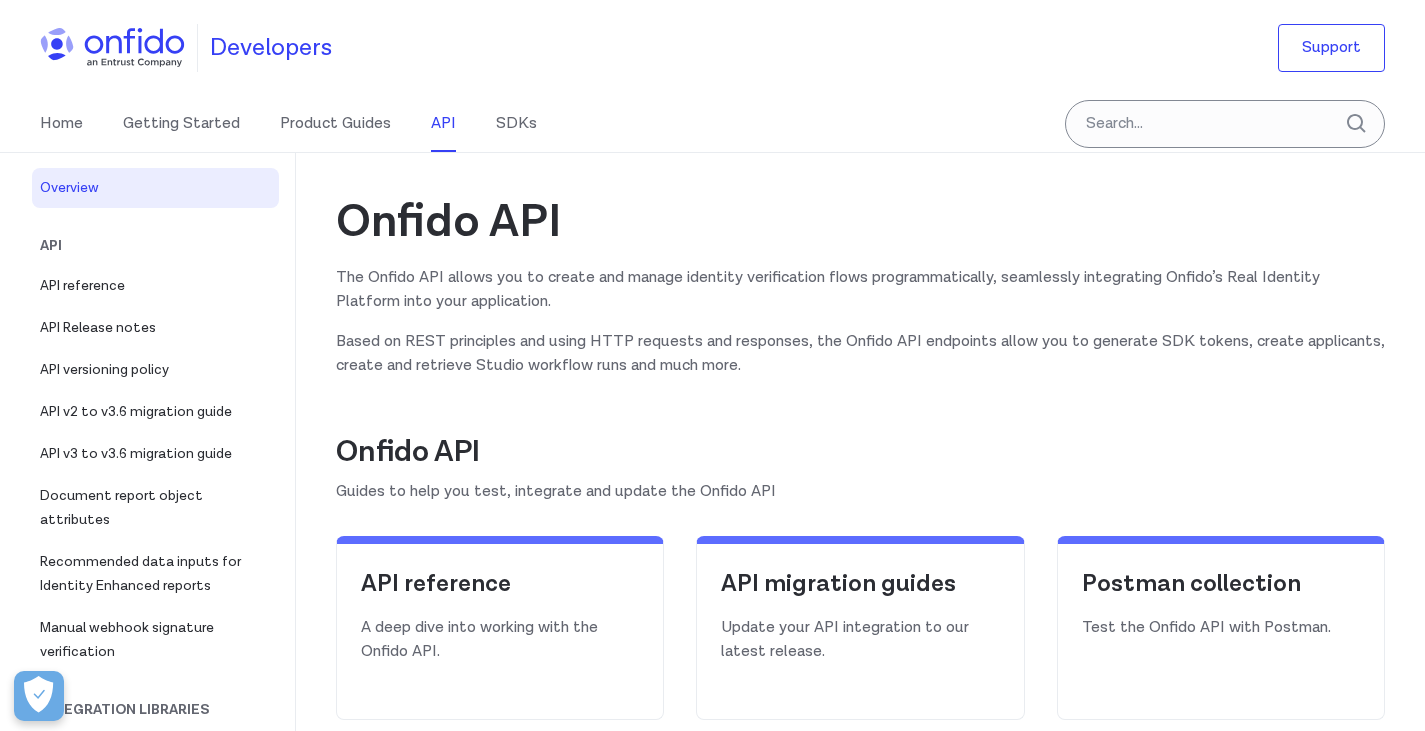 scroll, scrollTop: 0, scrollLeft: 0, axis: both 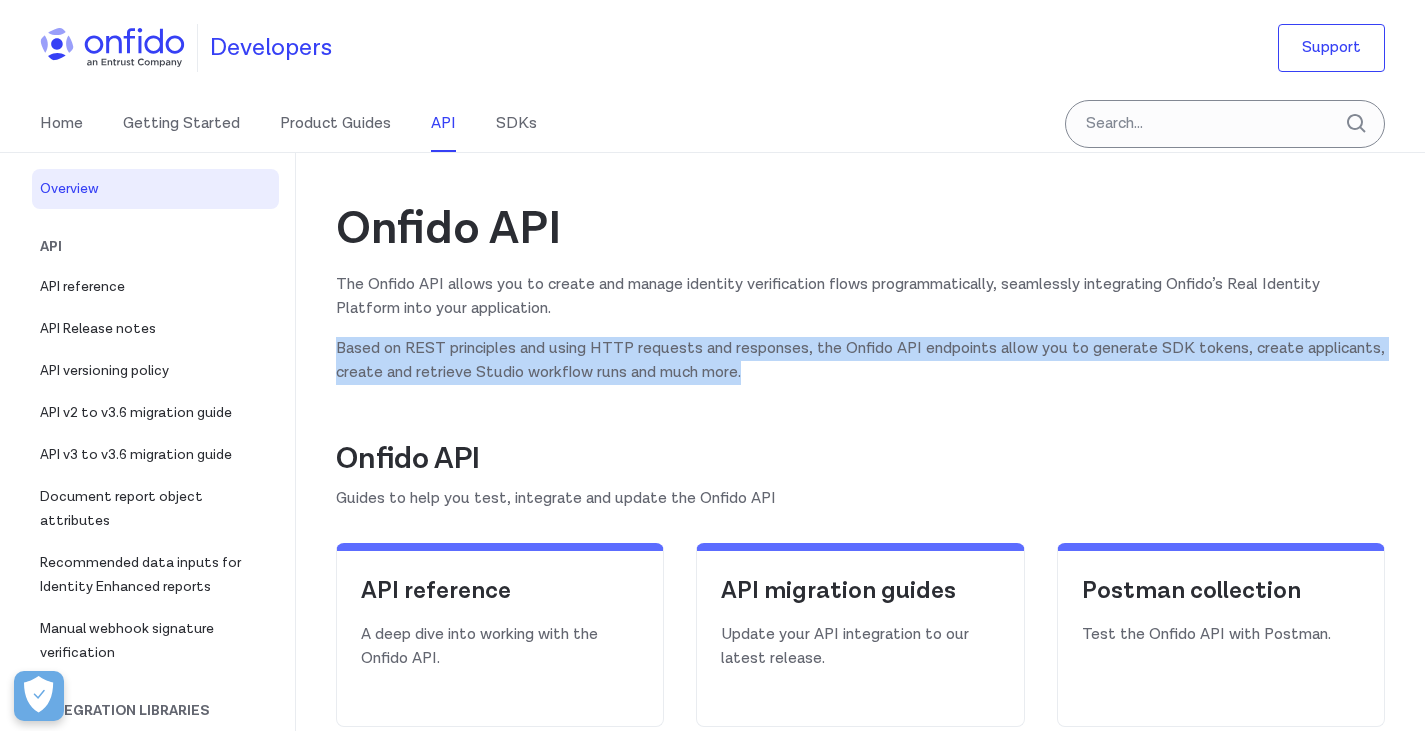 drag, startPoint x: 843, startPoint y: 372, endPoint x: 319, endPoint y: 340, distance: 524.9762 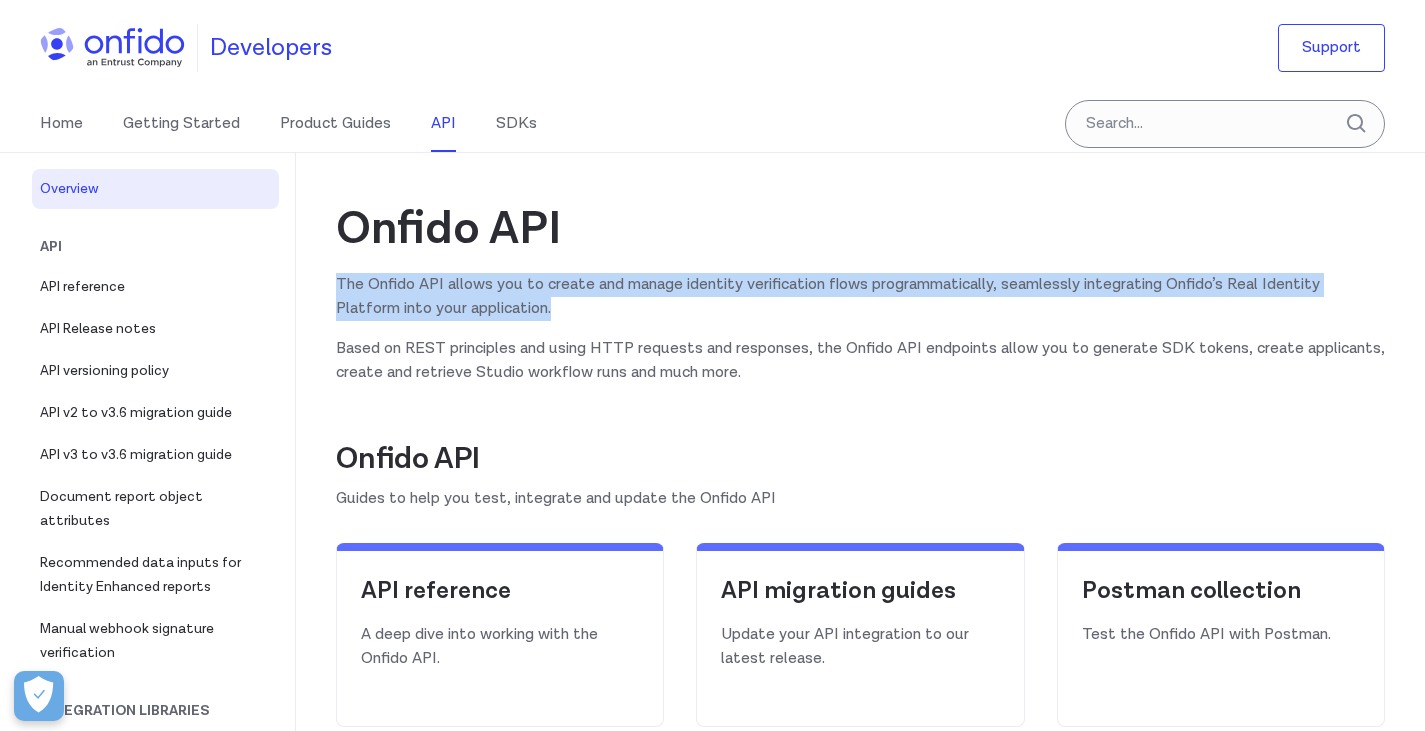 drag, startPoint x: 566, startPoint y: 311, endPoint x: 339, endPoint y: 282, distance: 228.84492 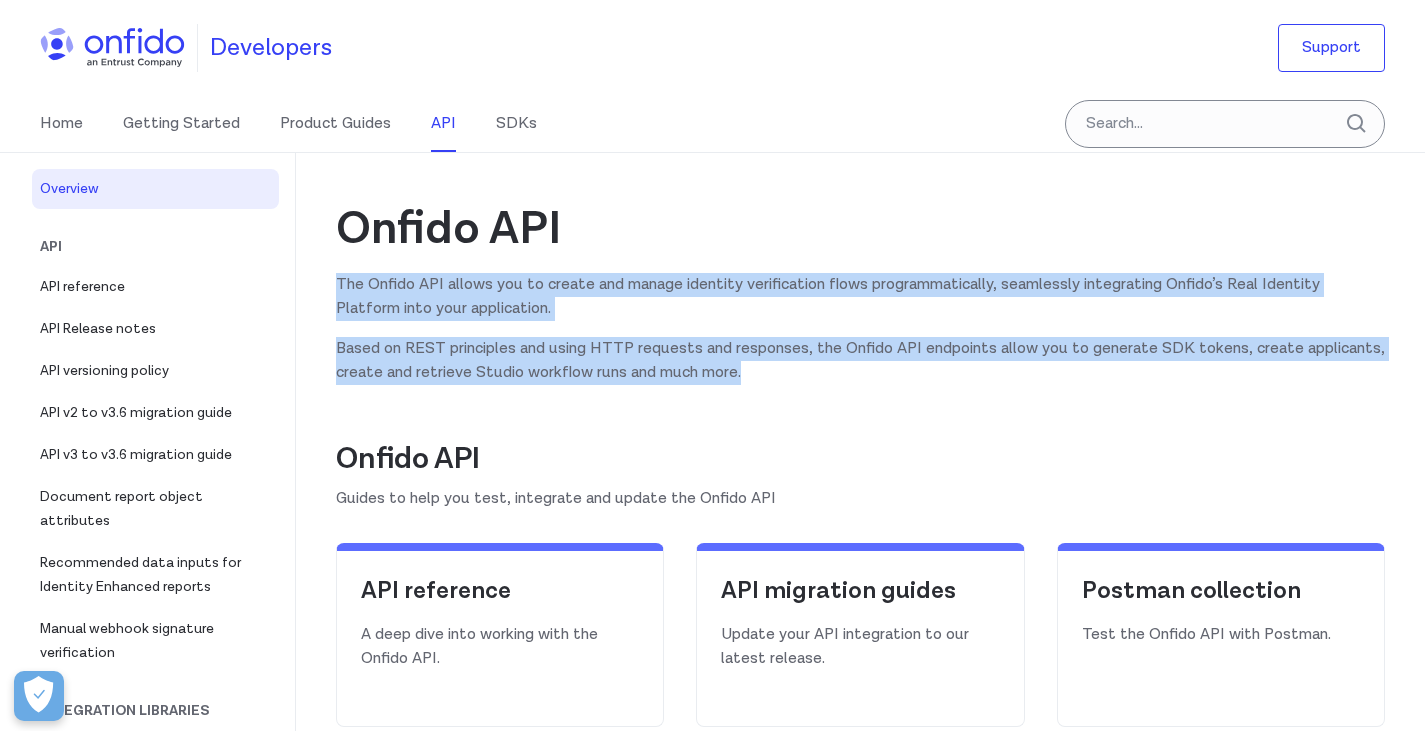 drag, startPoint x: 838, startPoint y: 372, endPoint x: 334, endPoint y: 284, distance: 511.62485 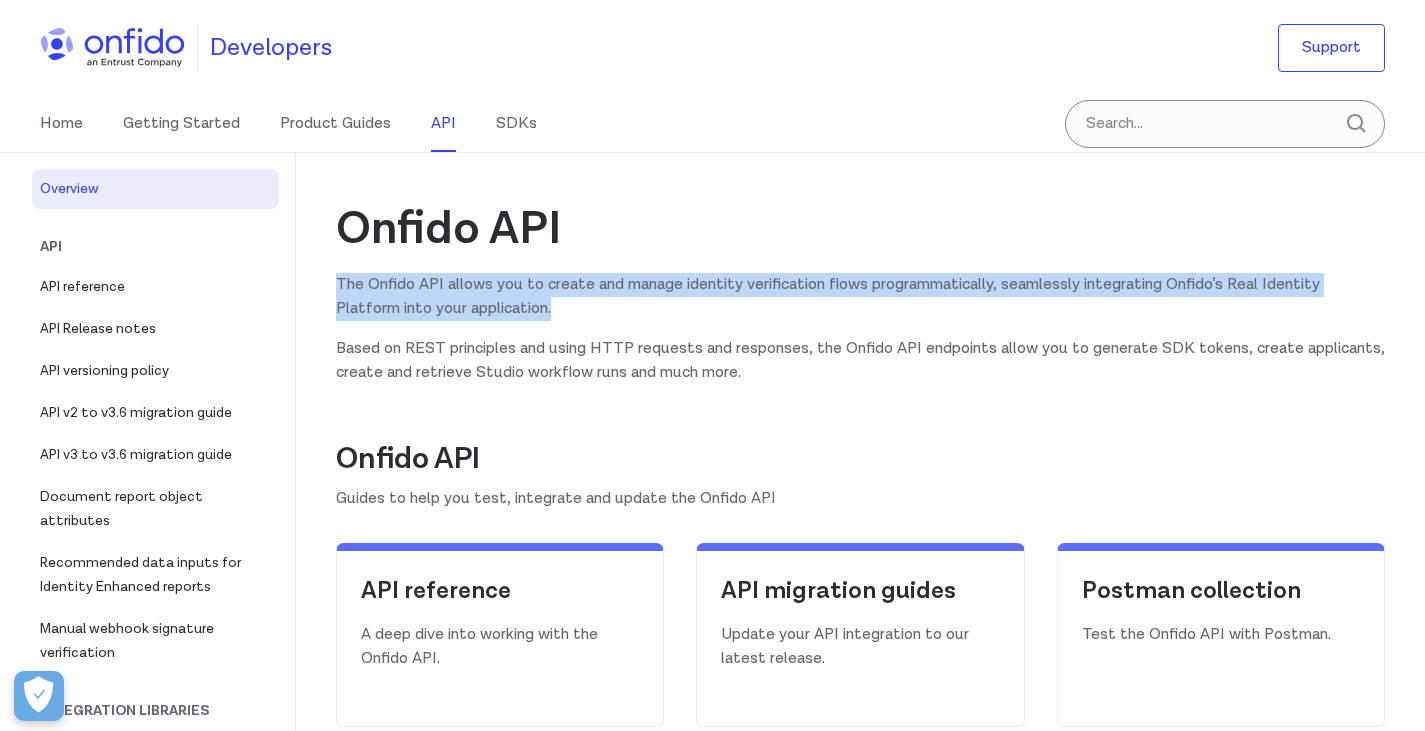 drag, startPoint x: 565, startPoint y: 309, endPoint x: 327, endPoint y: 280, distance: 239.7603 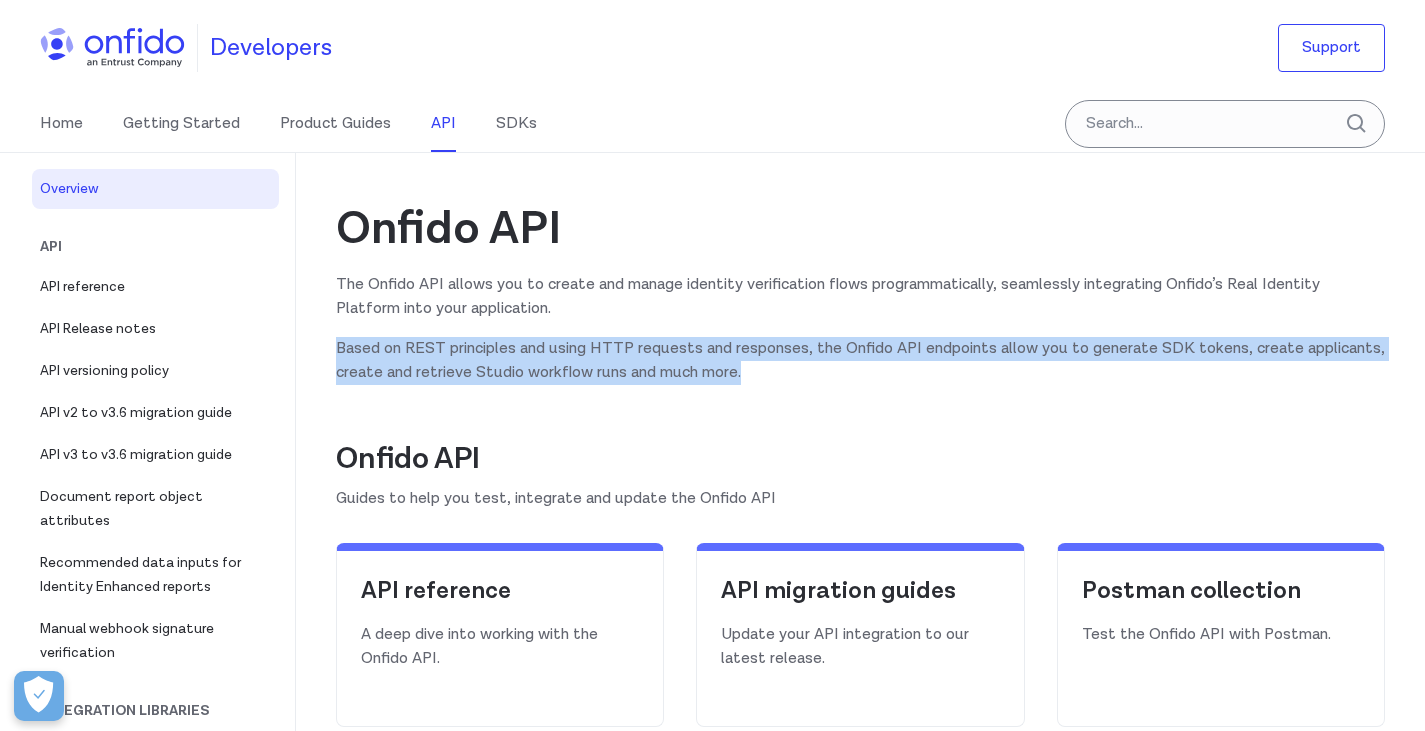 drag, startPoint x: 843, startPoint y: 374, endPoint x: 324, endPoint y: 340, distance: 520.1125 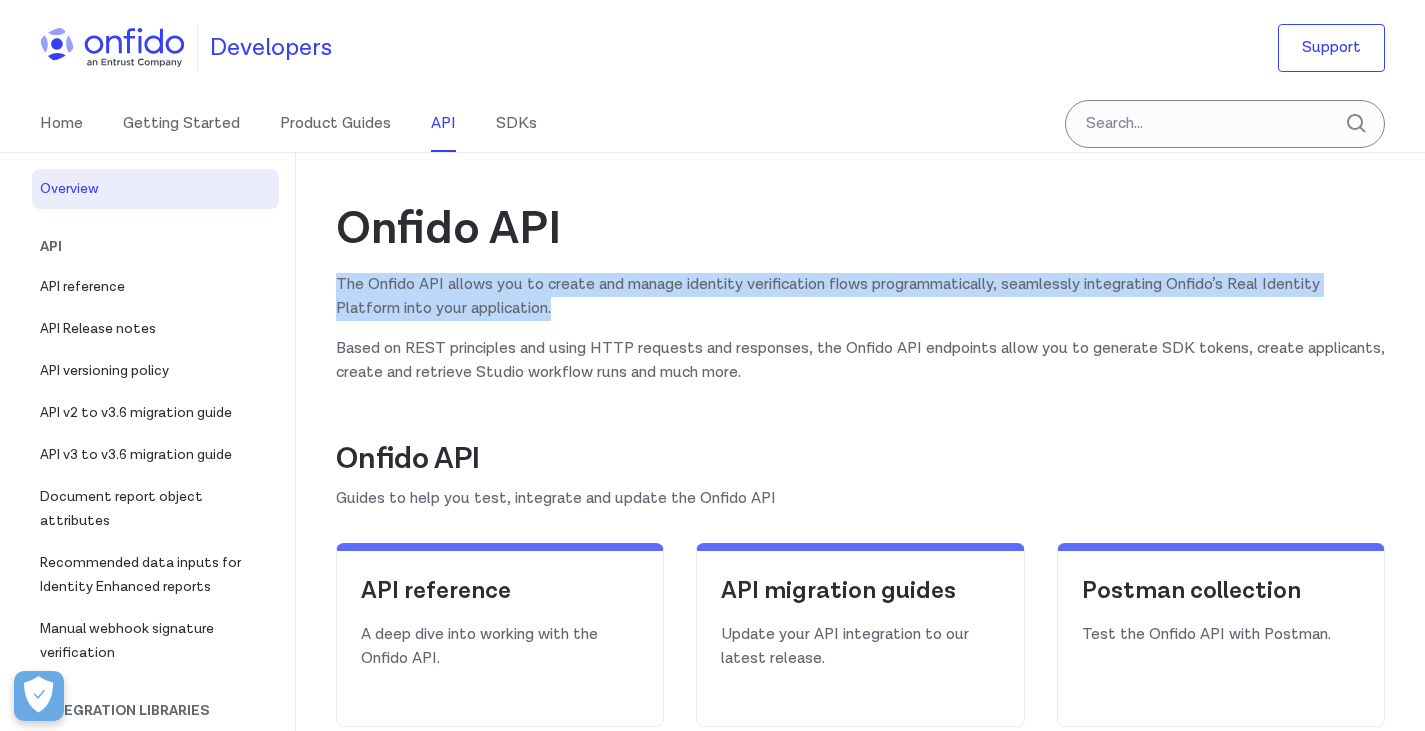 drag, startPoint x: 574, startPoint y: 306, endPoint x: 334, endPoint y: 288, distance: 240.67406 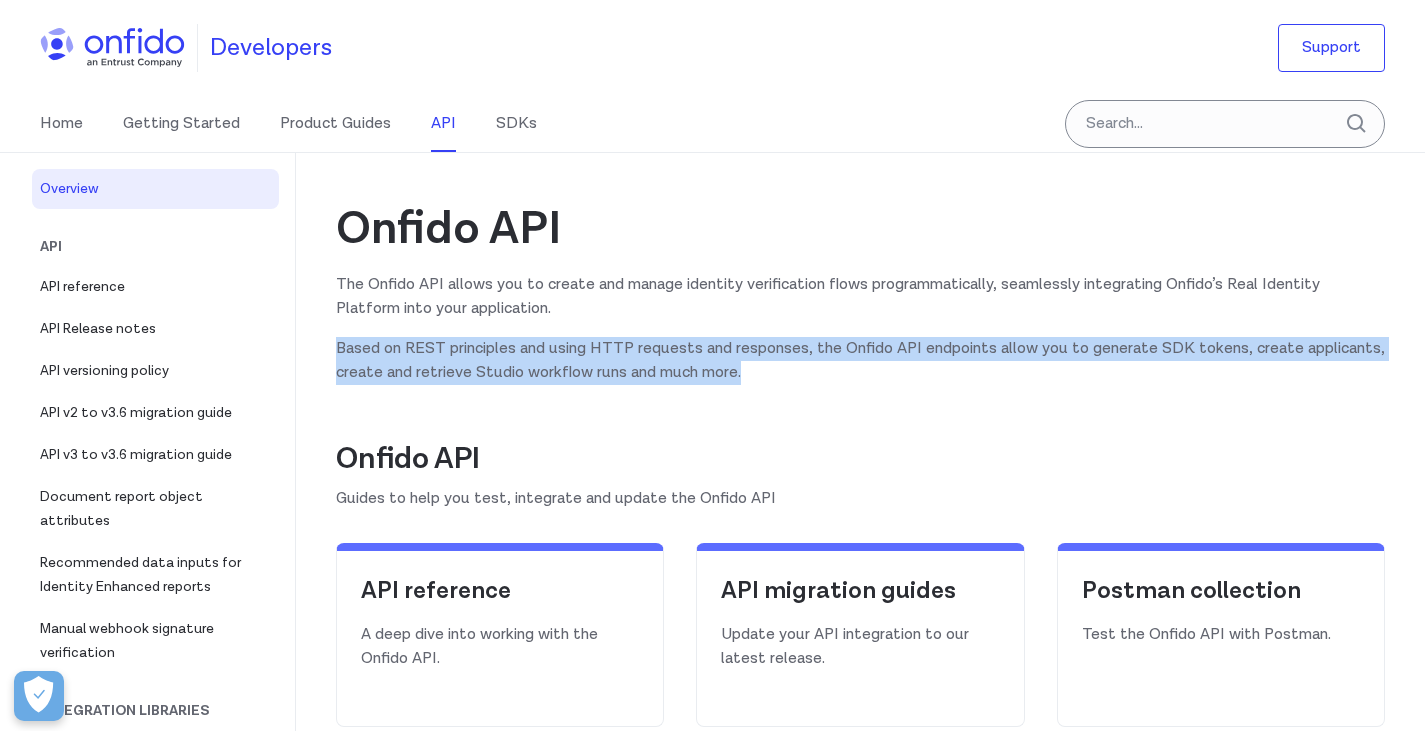 drag, startPoint x: 841, startPoint y: 372, endPoint x: 330, endPoint y: 339, distance: 512.06445 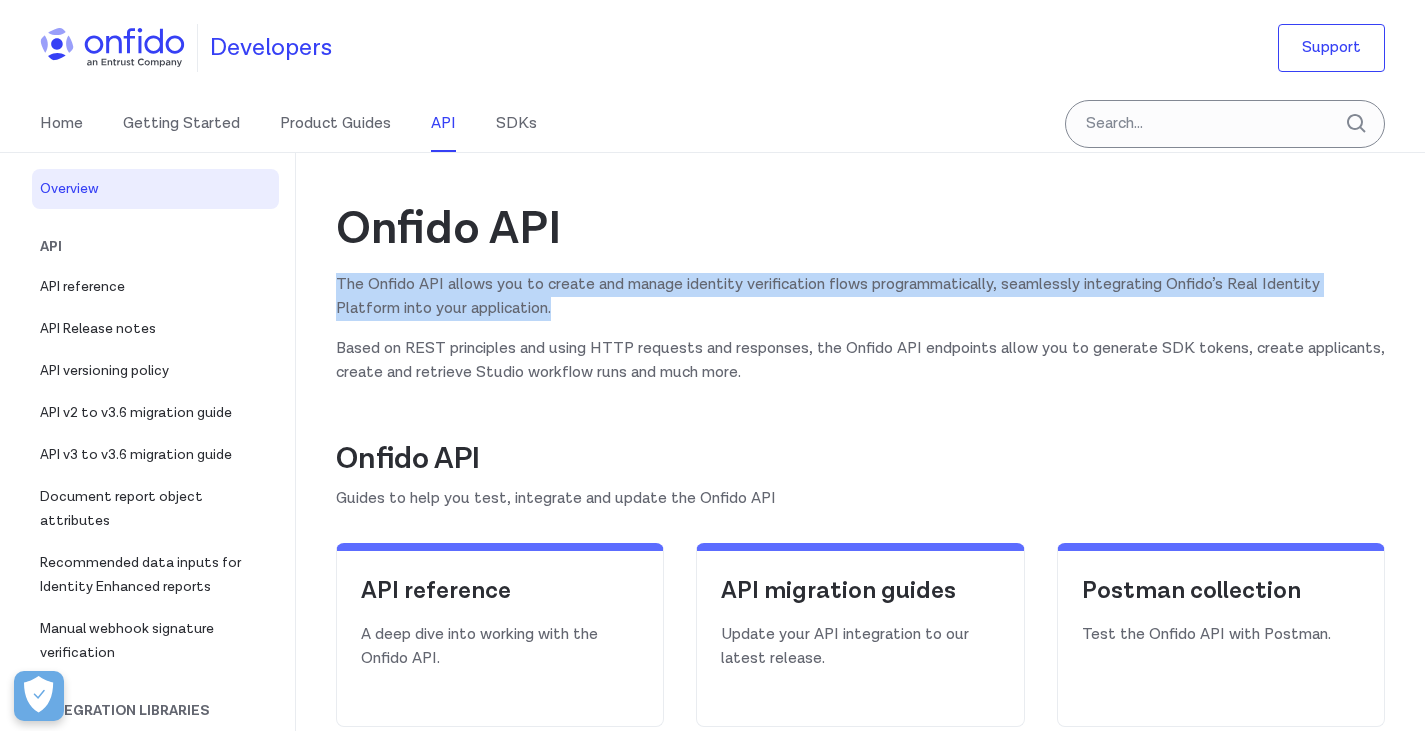 drag, startPoint x: 561, startPoint y: 304, endPoint x: 312, endPoint y: 293, distance: 249.24286 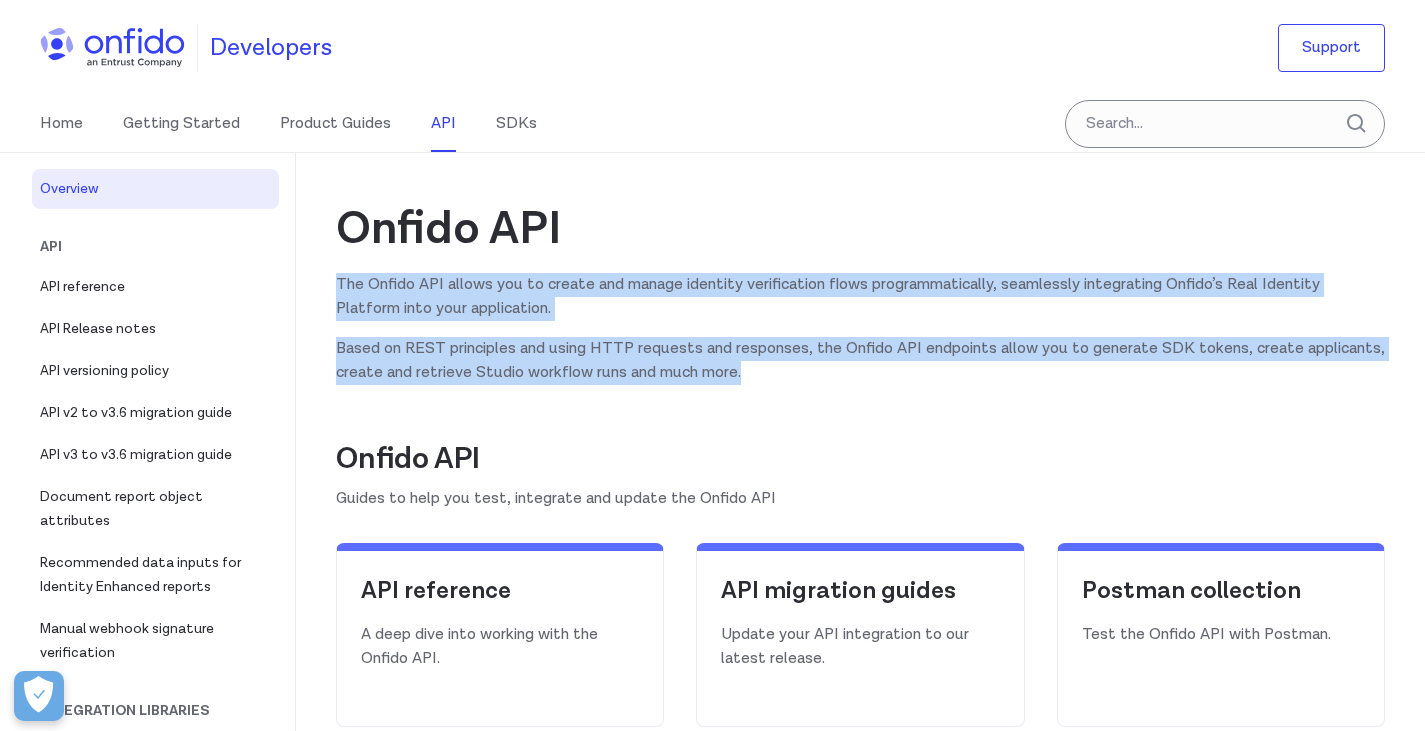 drag, startPoint x: 848, startPoint y: 378, endPoint x: 329, endPoint y: 280, distance: 528.1714 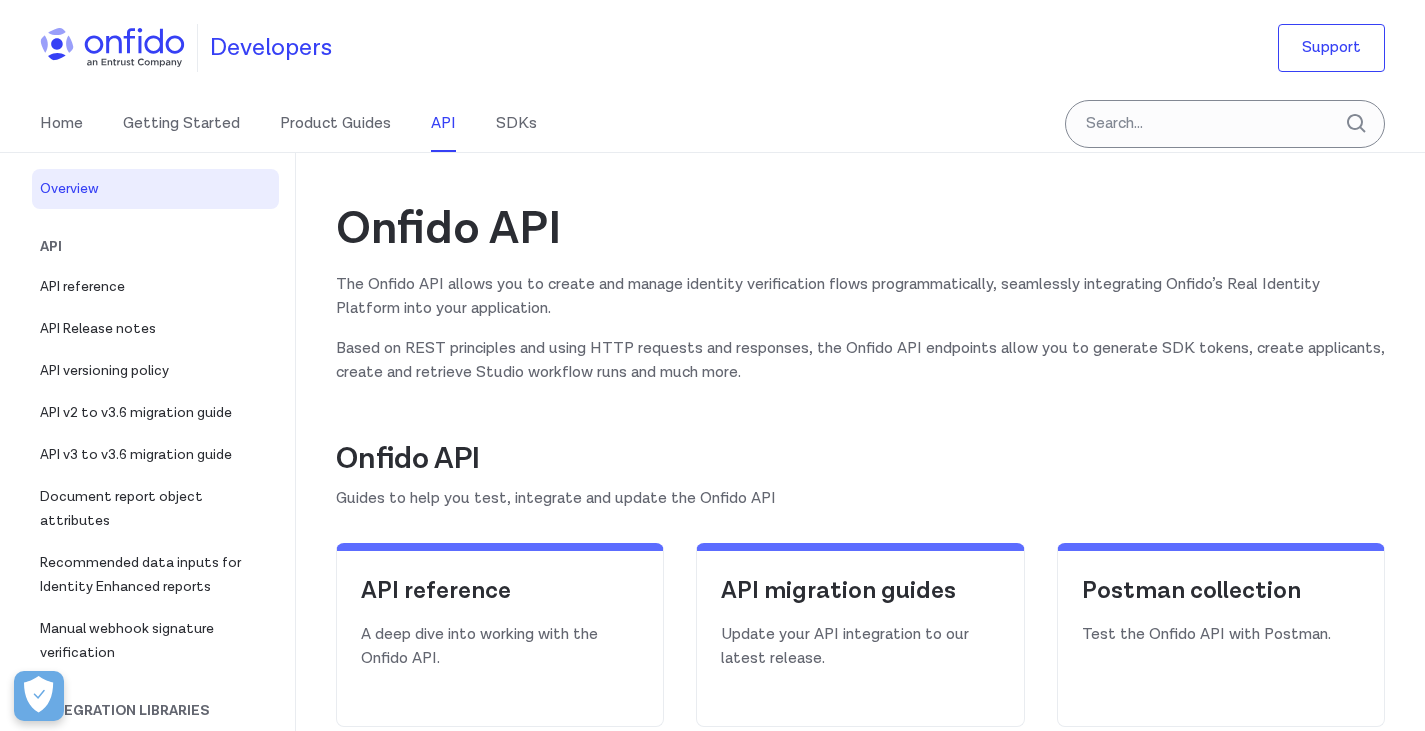 click on "API reference   A deep dive into working with the Onfido API.   API migration guides   Update your API integration to our latest release.   Postman collection   Test the Onfido API with Postman." at bounding box center [860, 635] 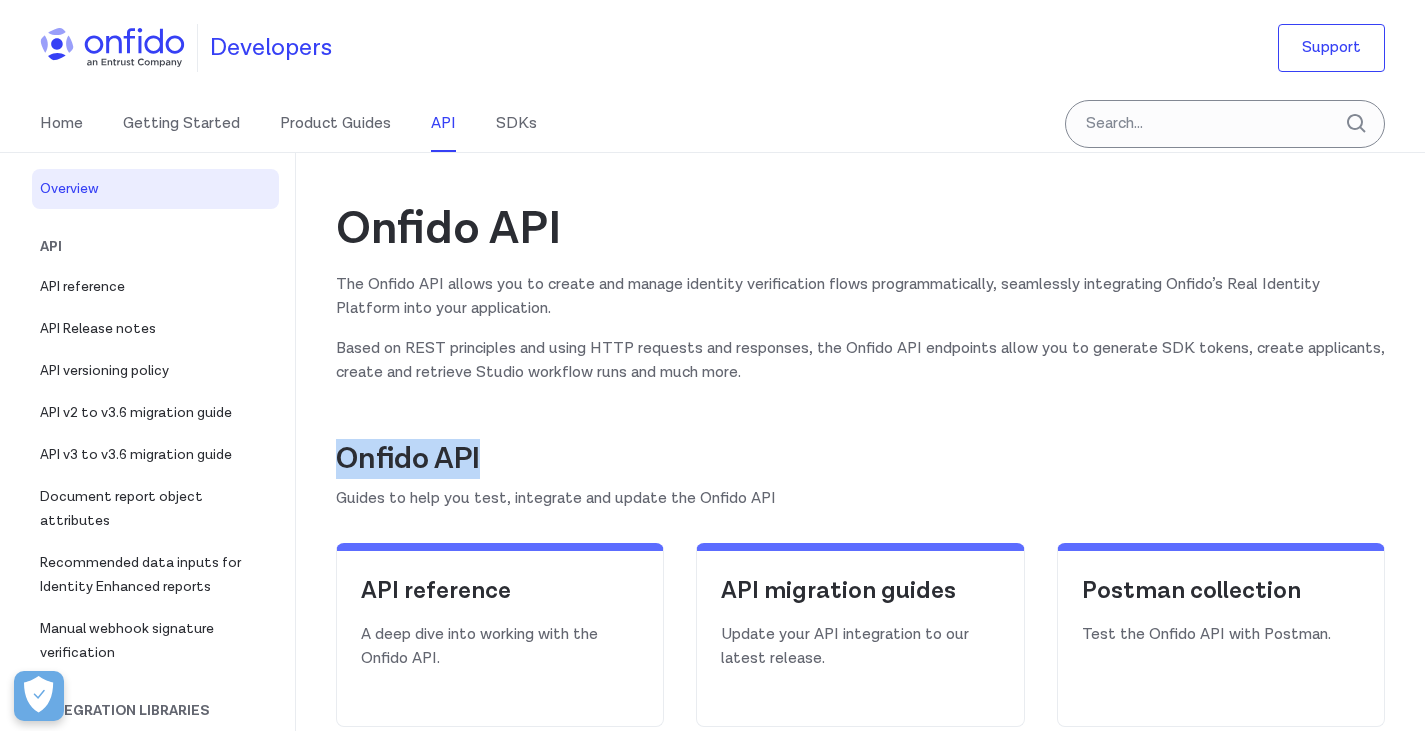 drag, startPoint x: 338, startPoint y: 458, endPoint x: 494, endPoint y: 461, distance: 156.02884 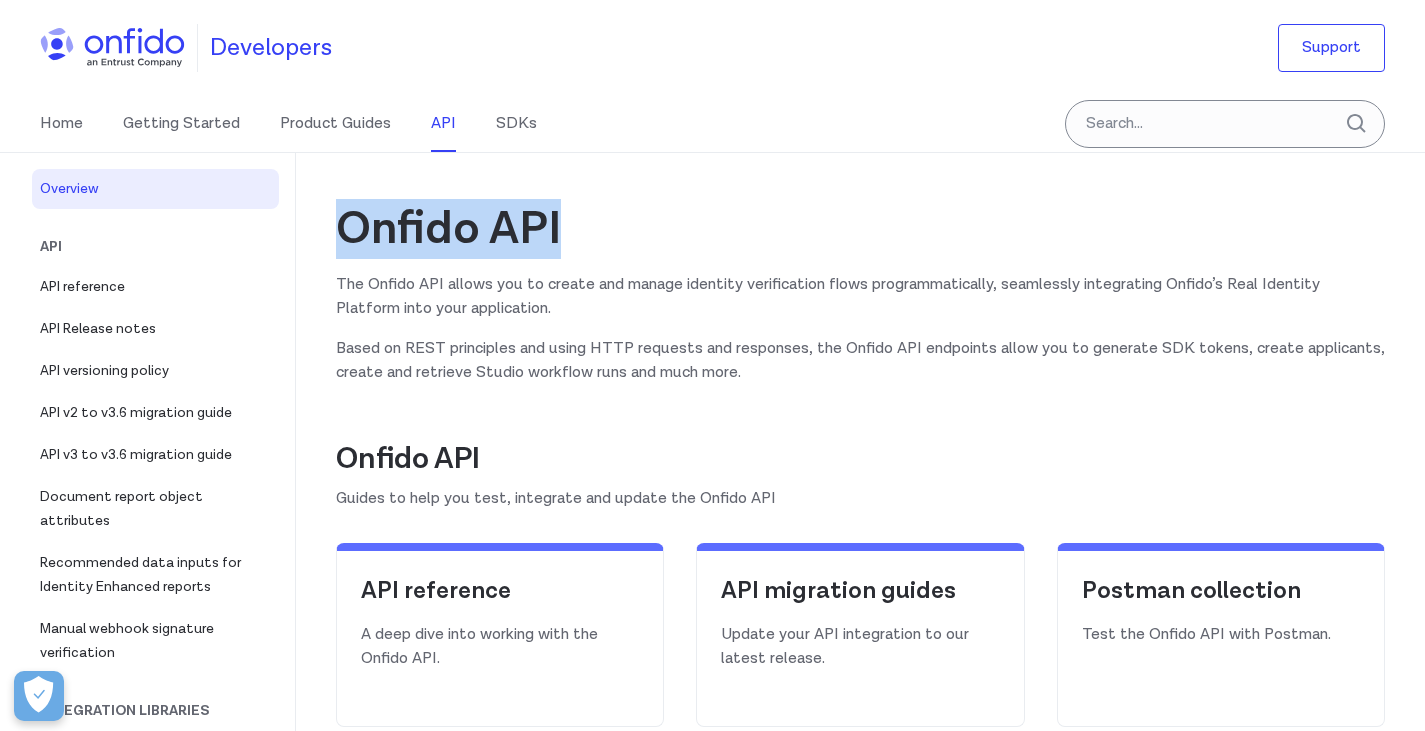 drag, startPoint x: 348, startPoint y: 221, endPoint x: 564, endPoint y: 222, distance: 216.00232 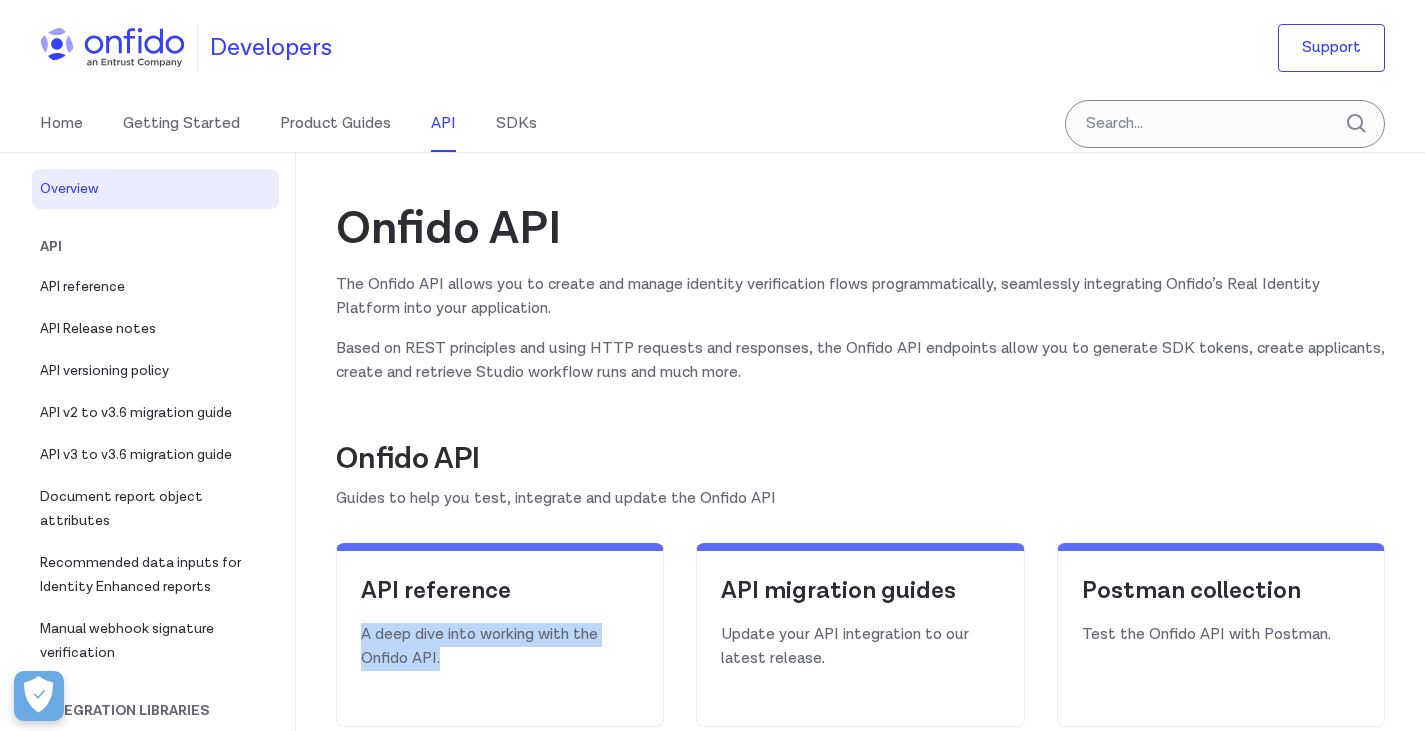 drag, startPoint x: 440, startPoint y: 663, endPoint x: 352, endPoint y: 638, distance: 91.48224 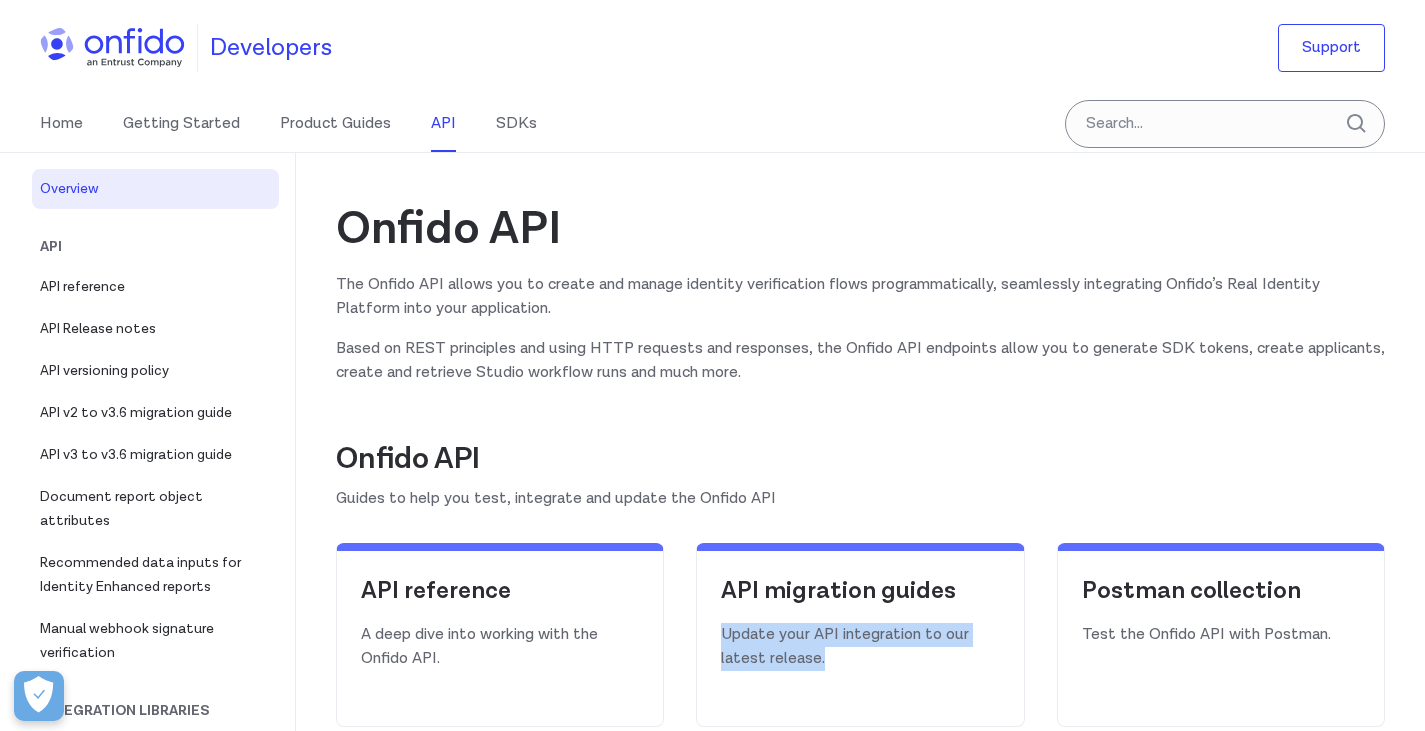drag, startPoint x: 824, startPoint y: 655, endPoint x: 716, endPoint y: 634, distance: 110.02273 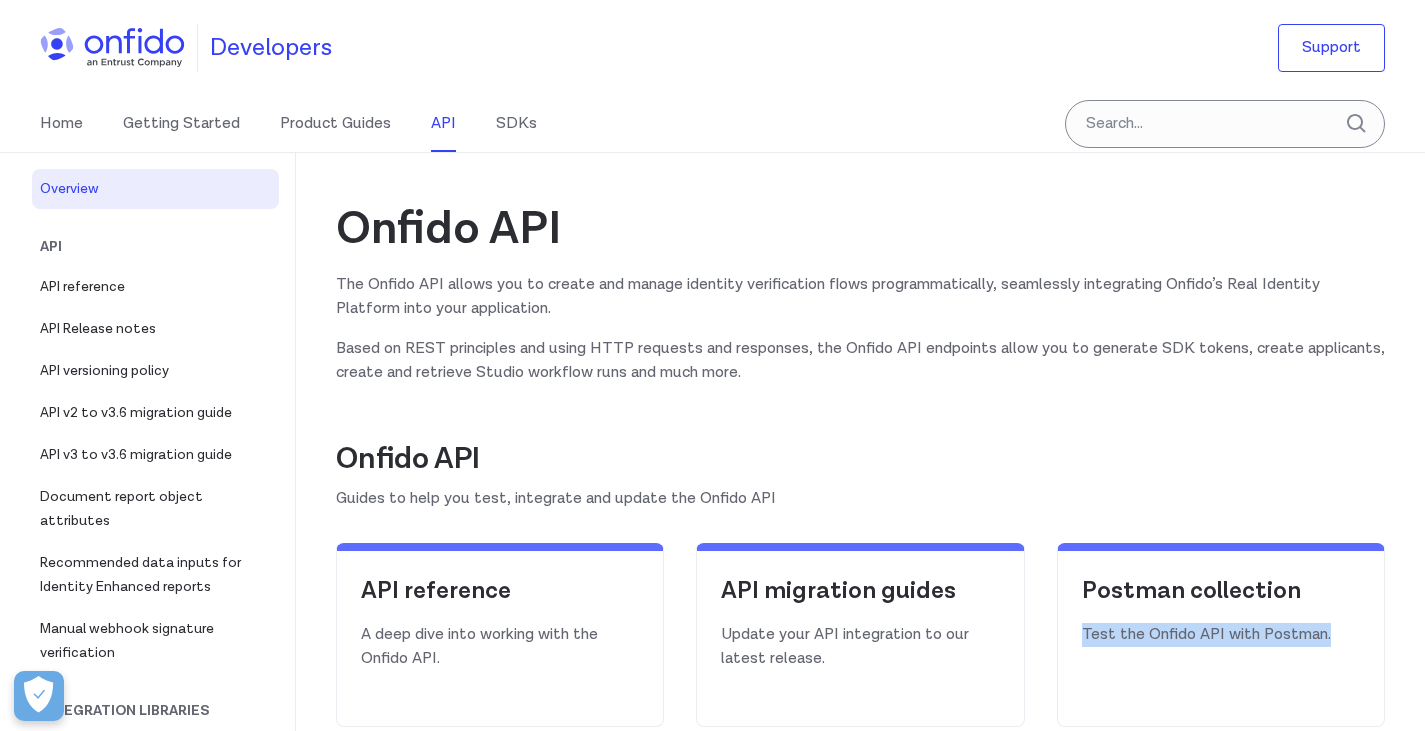 drag, startPoint x: 1327, startPoint y: 632, endPoint x: 1072, endPoint y: 640, distance: 255.12546 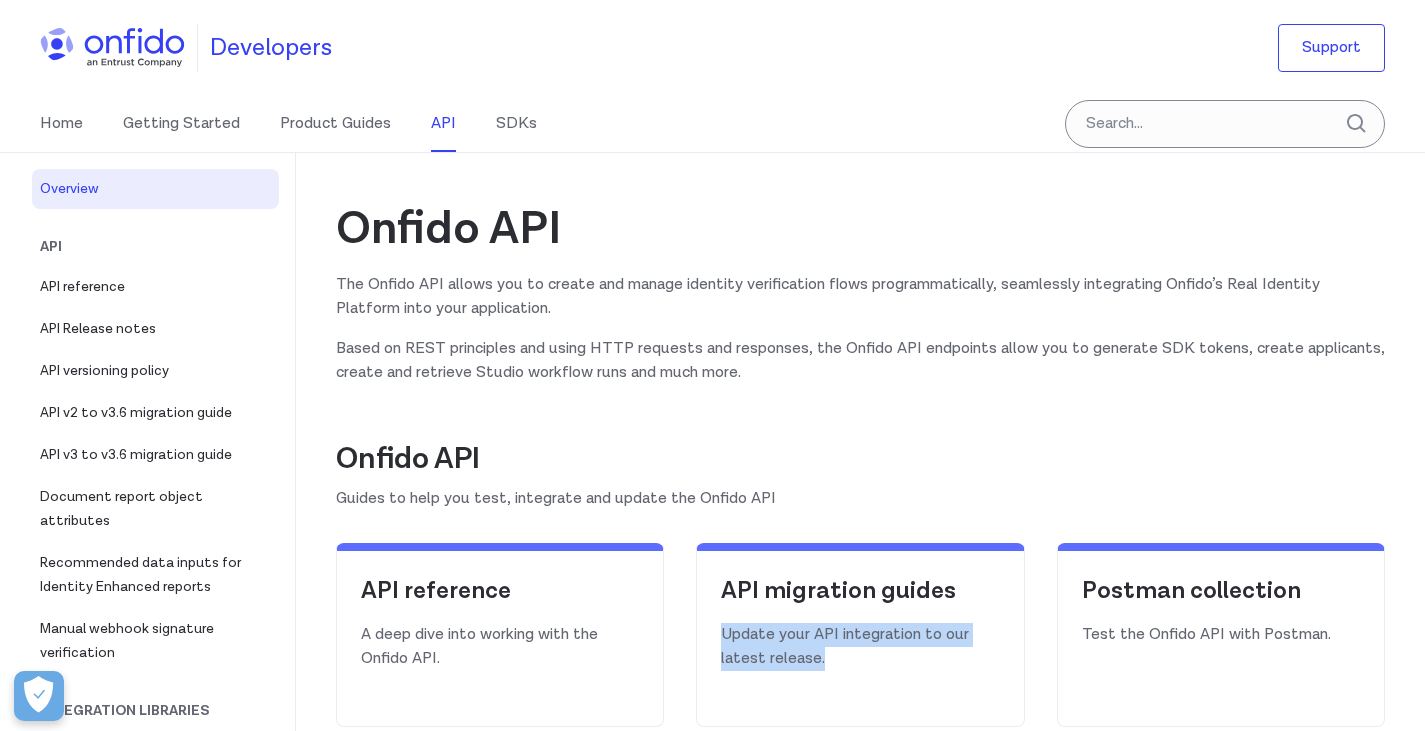 drag, startPoint x: 793, startPoint y: 653, endPoint x: 675, endPoint y: 635, distance: 119.36499 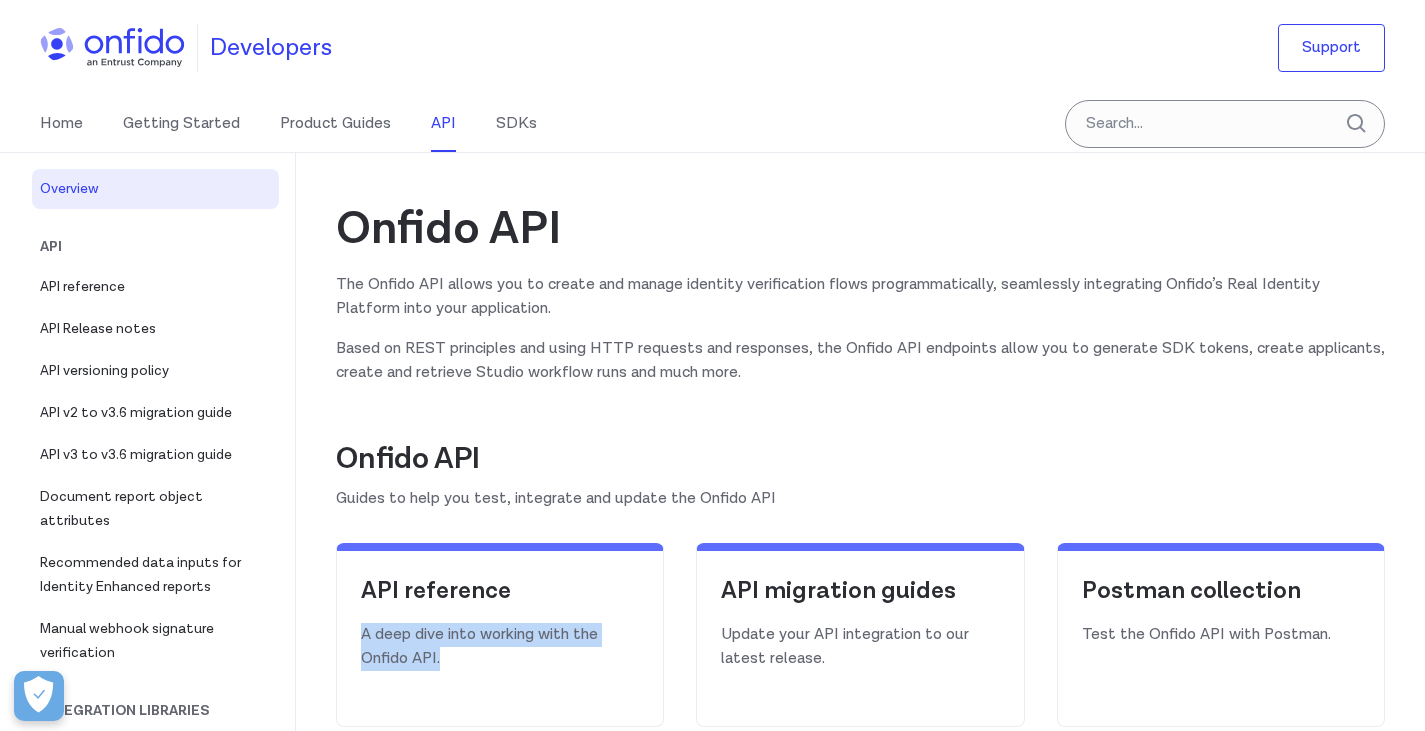 drag, startPoint x: 450, startPoint y: 662, endPoint x: 353, endPoint y: 631, distance: 101.8332 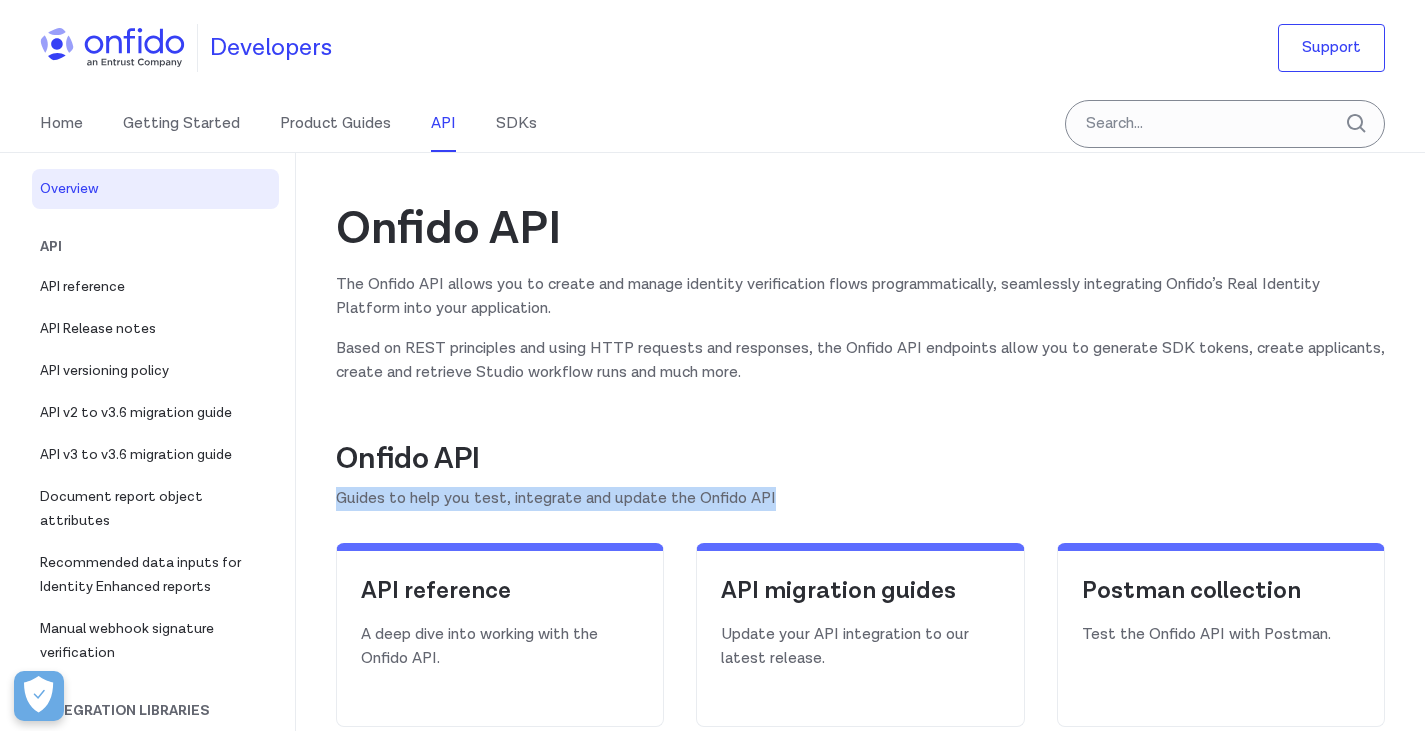 drag, startPoint x: 782, startPoint y: 497, endPoint x: 340, endPoint y: 502, distance: 442.0283 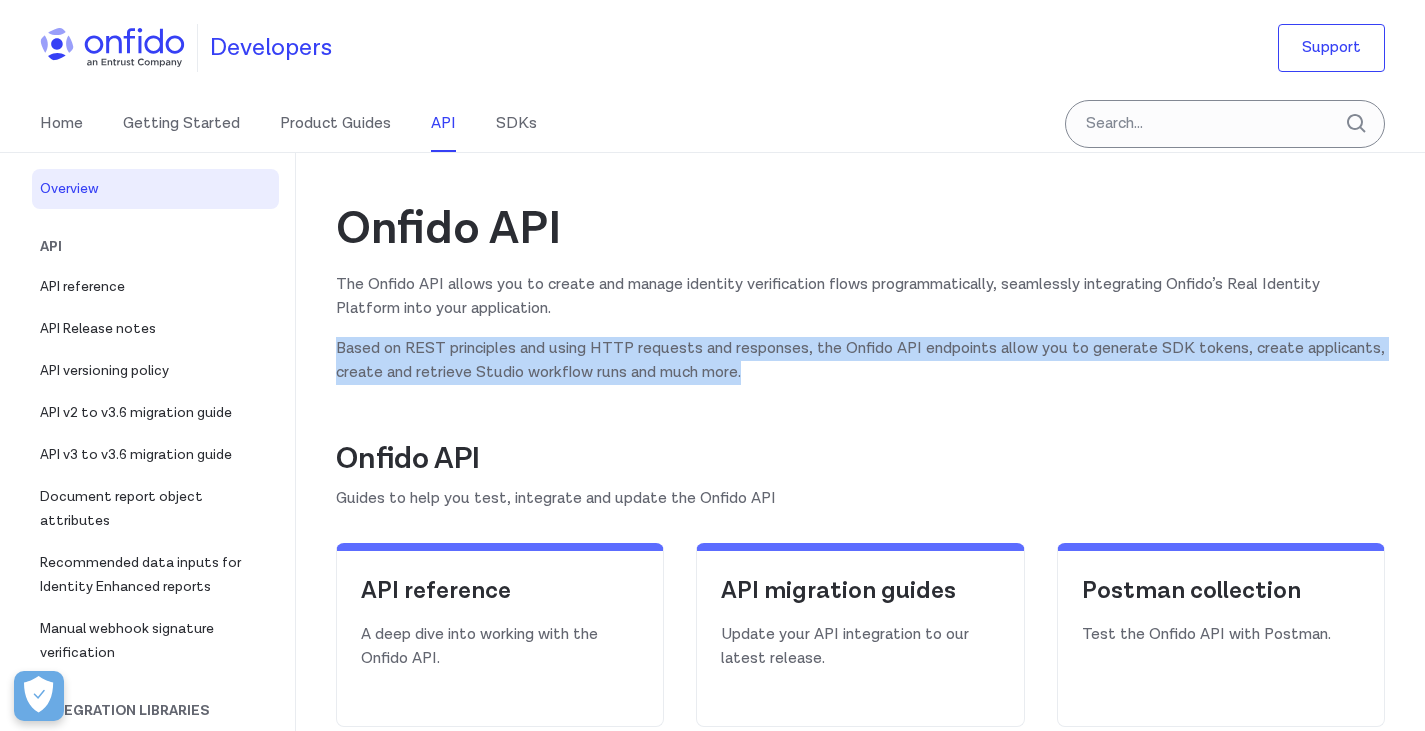 drag, startPoint x: 837, startPoint y: 375, endPoint x: 337, endPoint y: 347, distance: 500.7834 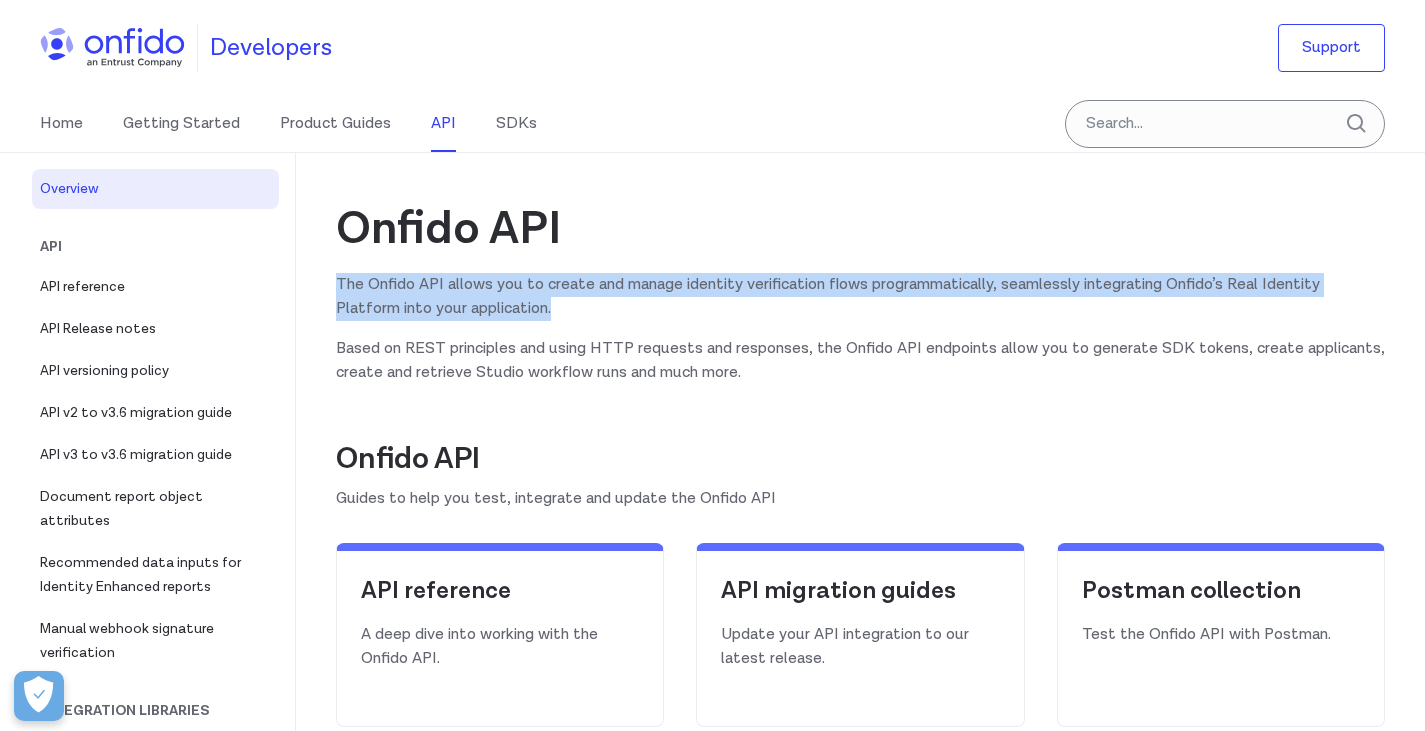 drag, startPoint x: 574, startPoint y: 306, endPoint x: 325, endPoint y: 268, distance: 251.8829 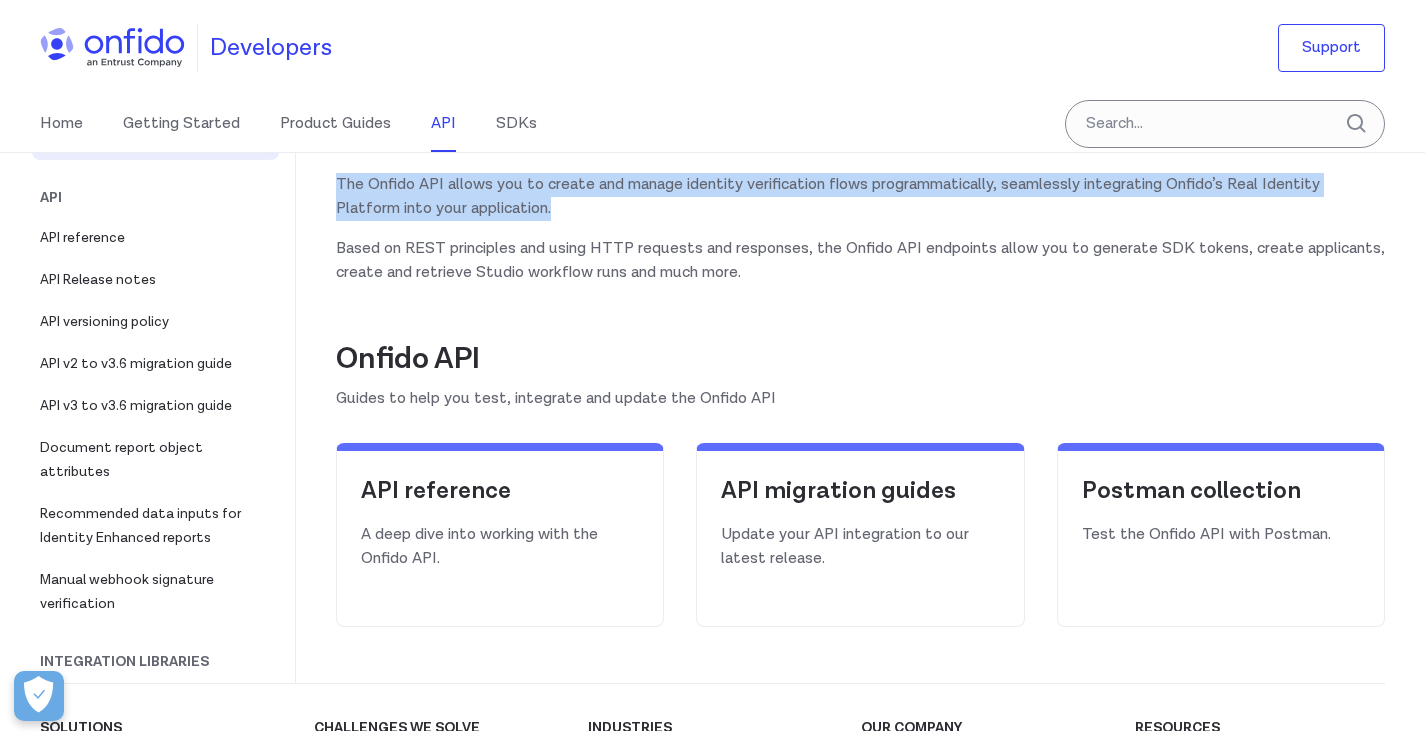 scroll, scrollTop: 0, scrollLeft: 0, axis: both 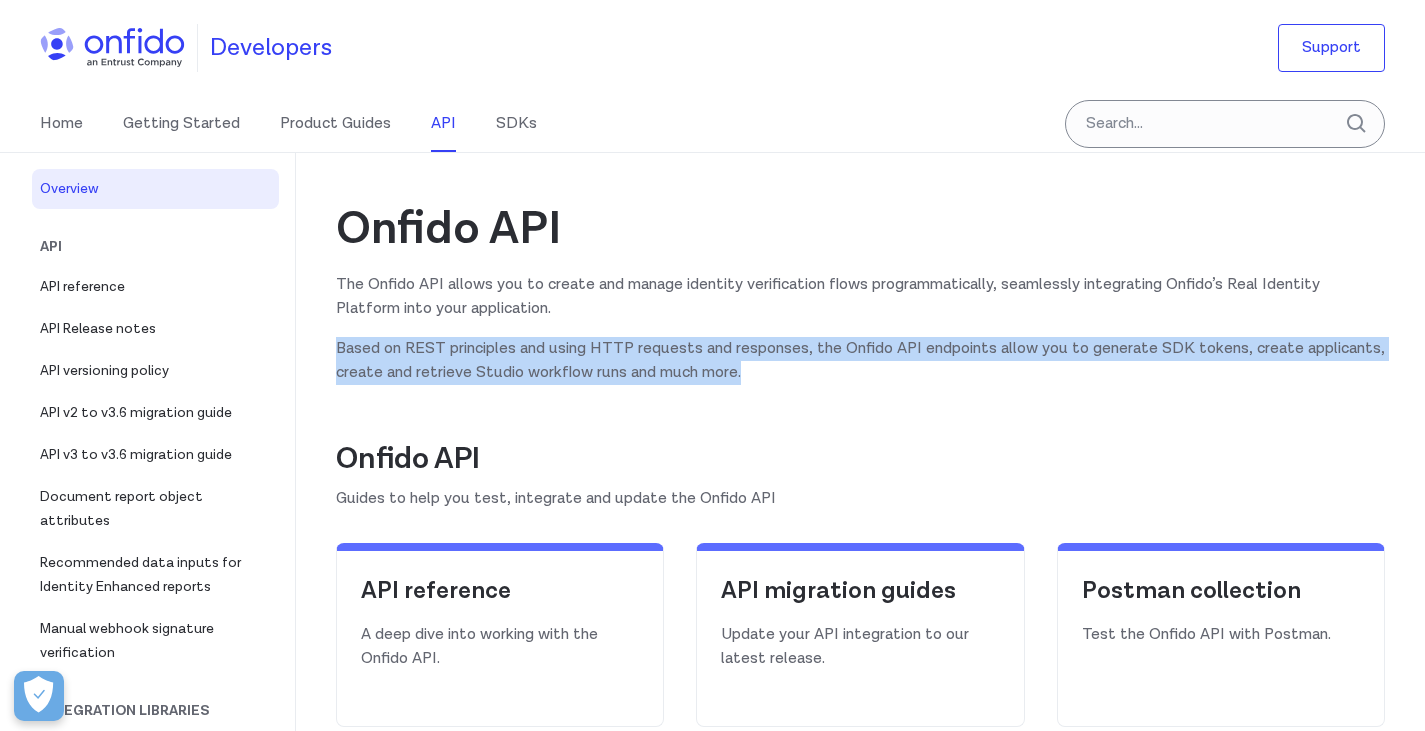 drag, startPoint x: 338, startPoint y: 347, endPoint x: 888, endPoint y: 366, distance: 550.32806 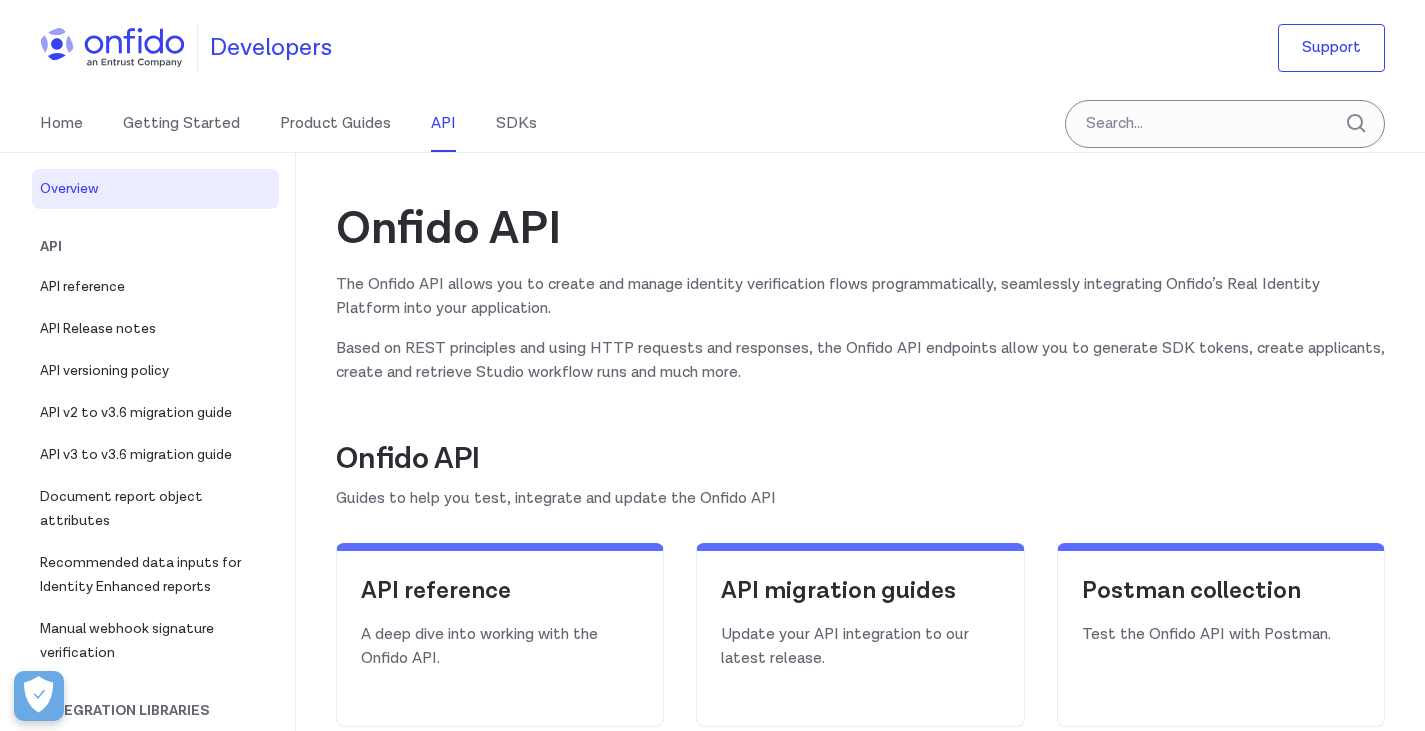 click on "Onfido API The Onfido API allows you to create and manage identity verification flows programmatically, seamlessly integrating Onfido’s Real Identity Platform into your application. Based on REST principles and using HTTP requests and responses, the Onfido API endpoints allow you to generate SDK tokens, create applicants, create and retrieve Studio workflow runs and much more. Onfido API     Guides to help you test, integrate and update the Onfido API   API reference   A deep dive into working with the Onfido API.   API migration guides   Update your API integration to our latest release.   Postman collection   Test the Onfido API with Postman." at bounding box center (860, 468) 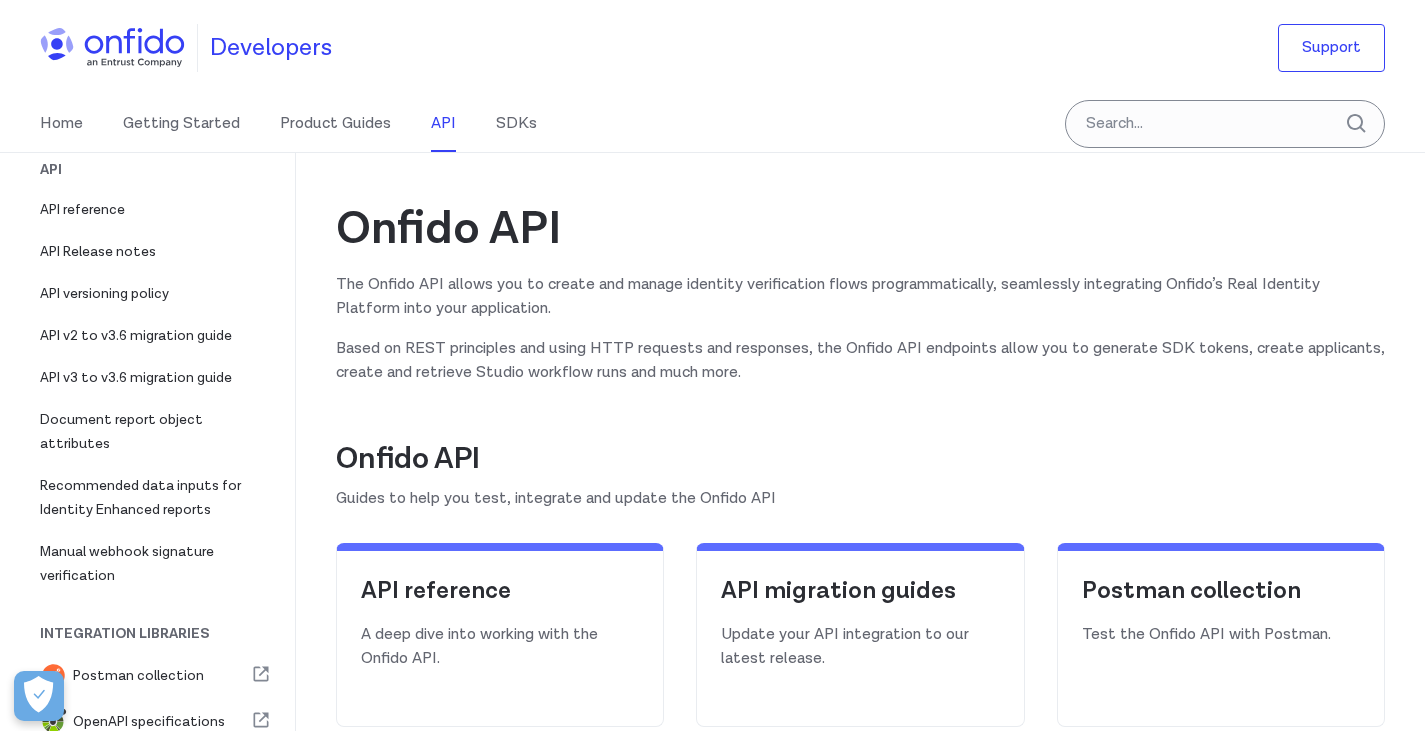 scroll, scrollTop: 0, scrollLeft: 0, axis: both 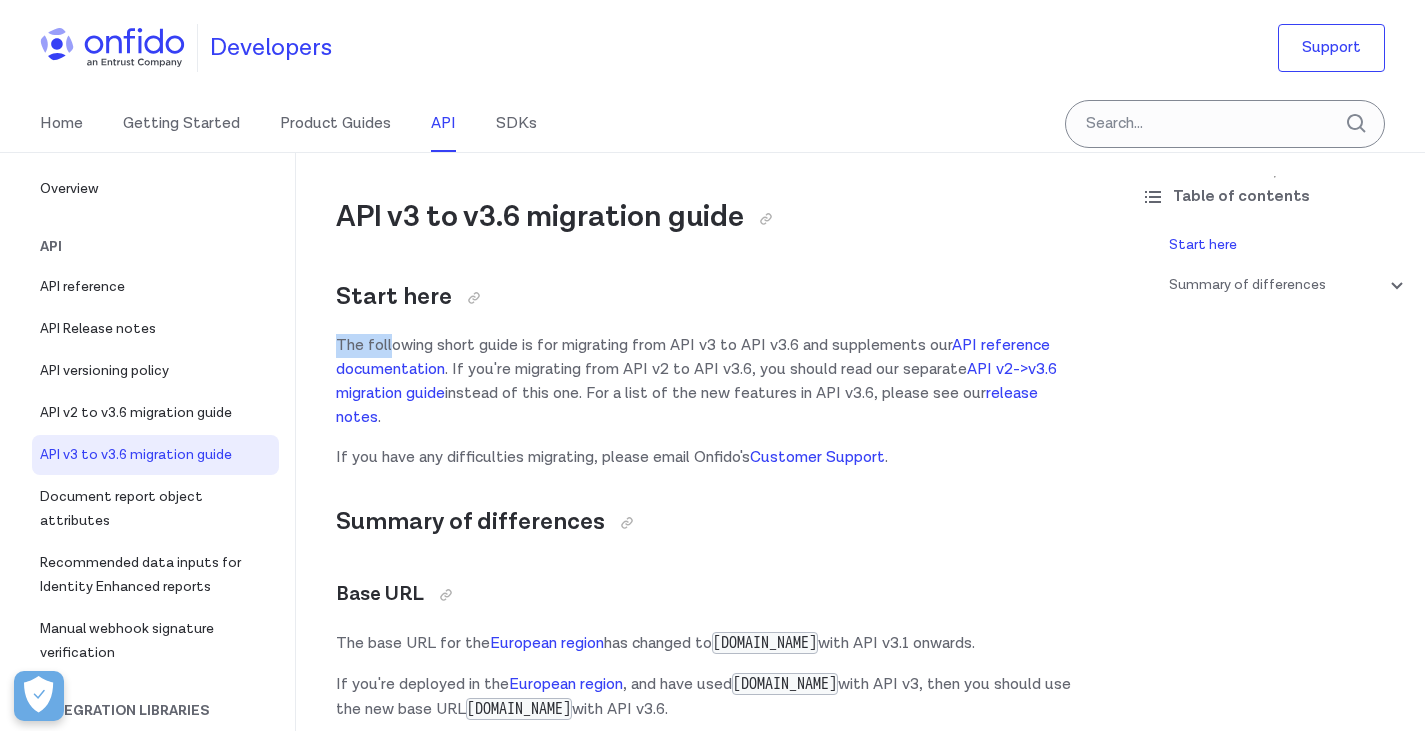 drag, startPoint x: 484, startPoint y: 338, endPoint x: 1088, endPoint y: 319, distance: 604.29877 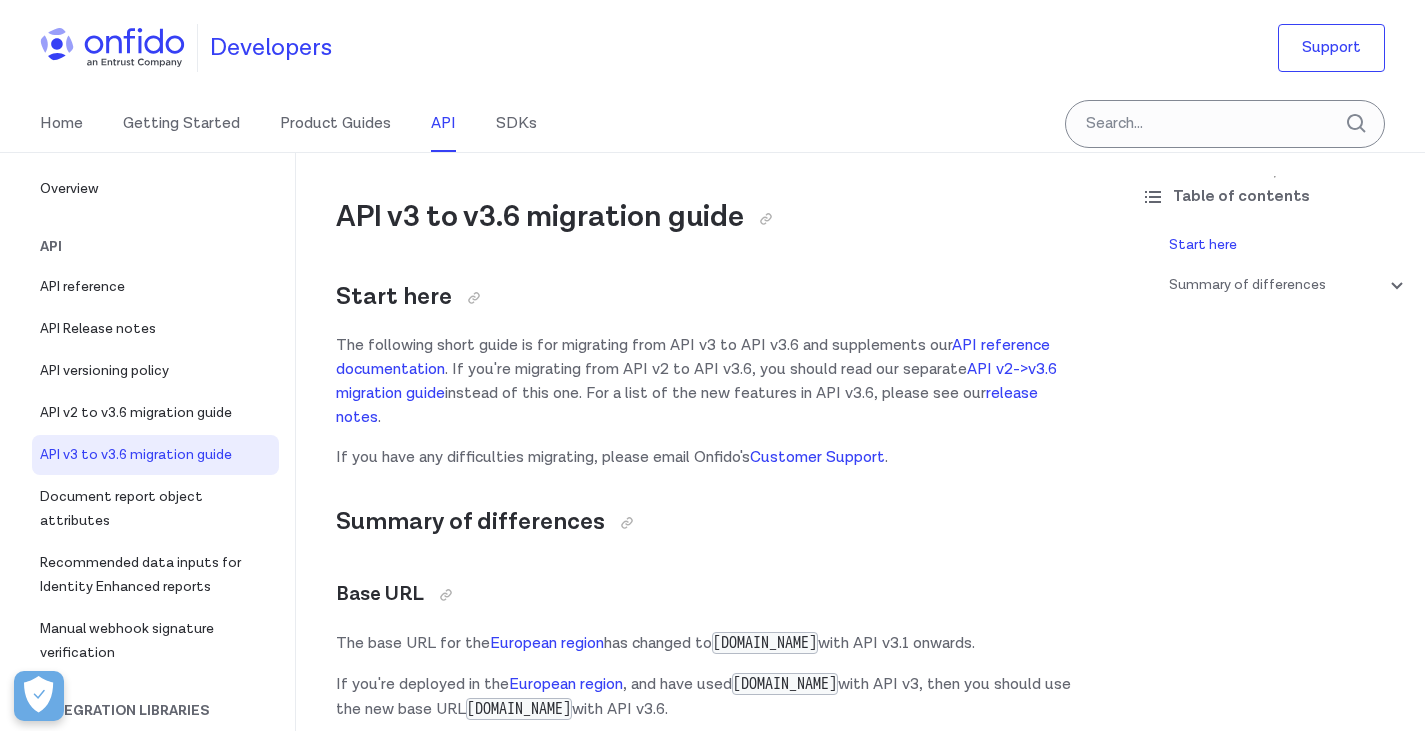 click on "The following short guide is for migrating from API v3 to API v3.6 and supplements our  API reference documentation . If you're migrating from API v2 to API v3.6, you should read our separate  API v2->v3.6 migration guide  instead of this one. For a list of the new features in API v3.6, please see our  release notes ." at bounding box center [710, 382] 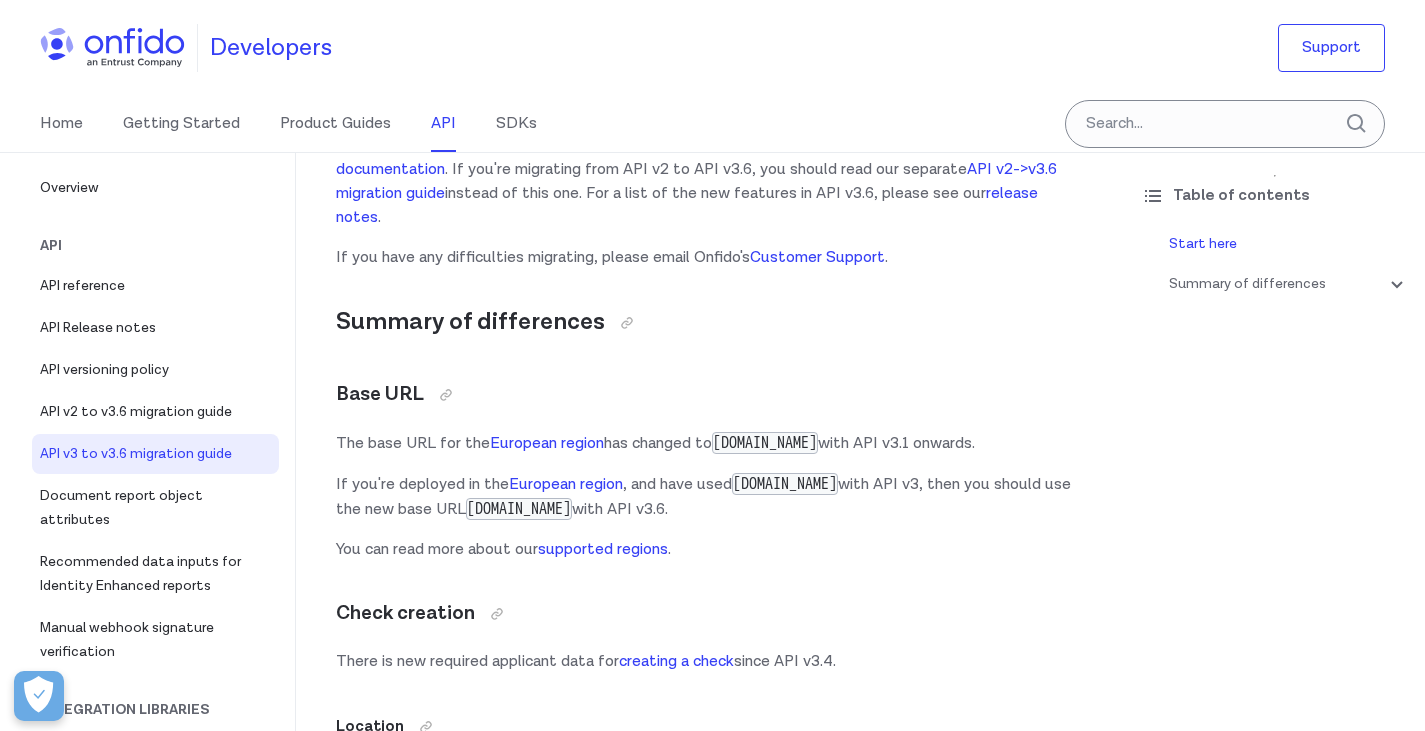 scroll, scrollTop: 300, scrollLeft: 0, axis: vertical 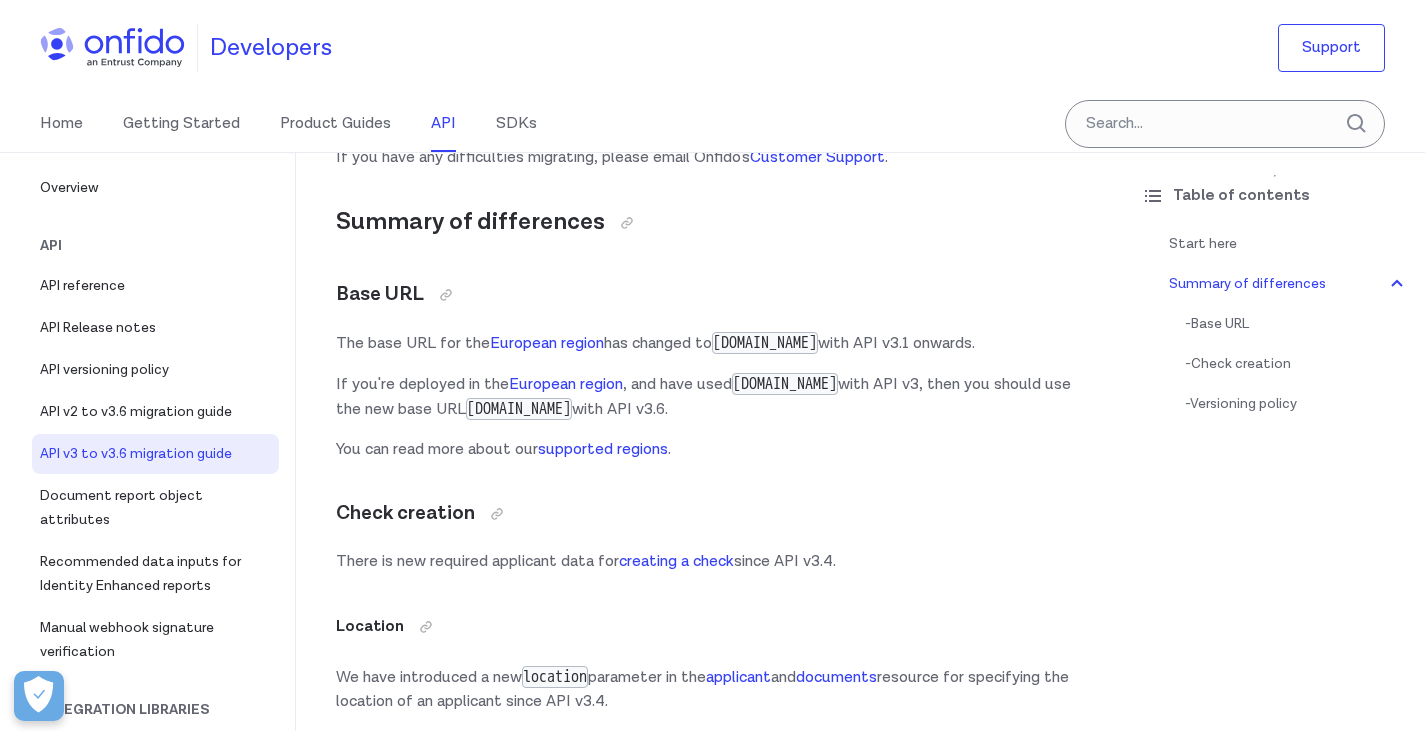 drag, startPoint x: 332, startPoint y: 558, endPoint x: 903, endPoint y: 564, distance: 571.0315 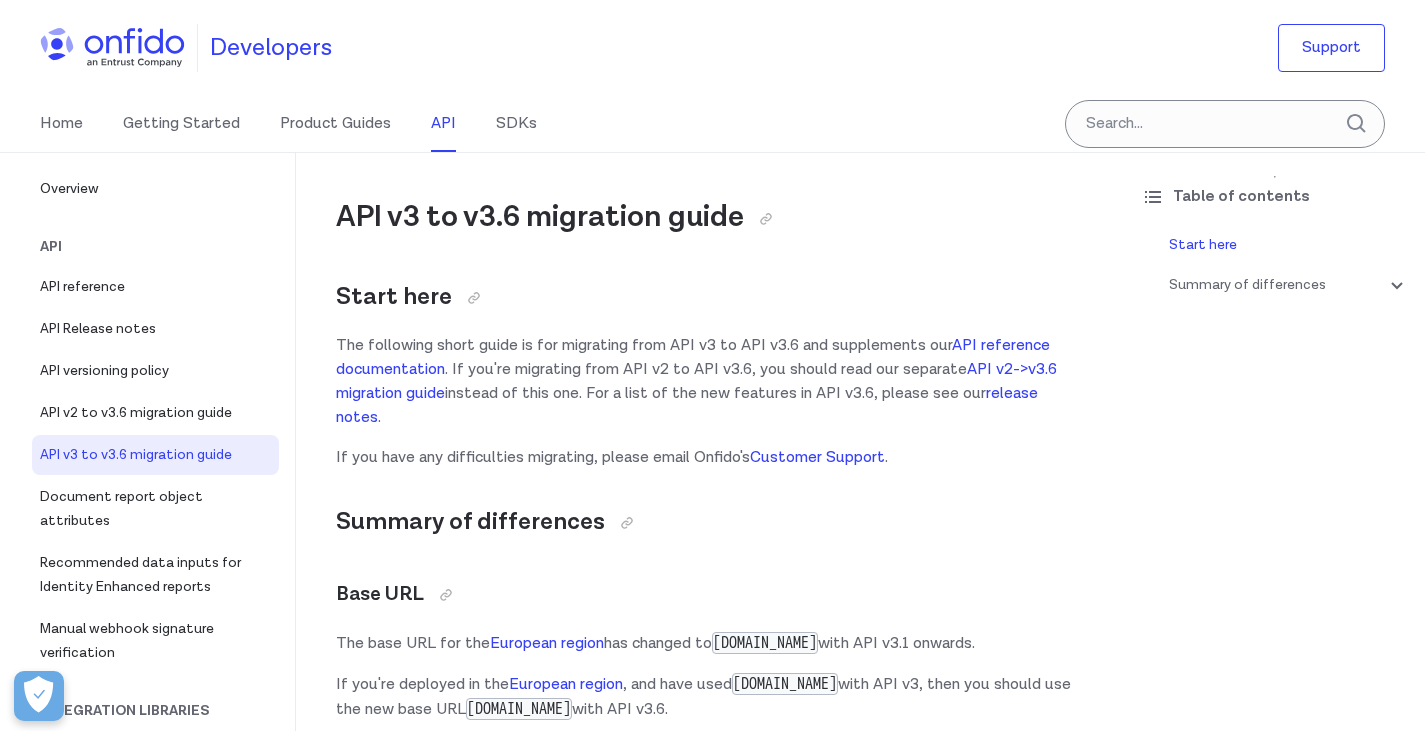 scroll, scrollTop: 1480, scrollLeft: 0, axis: vertical 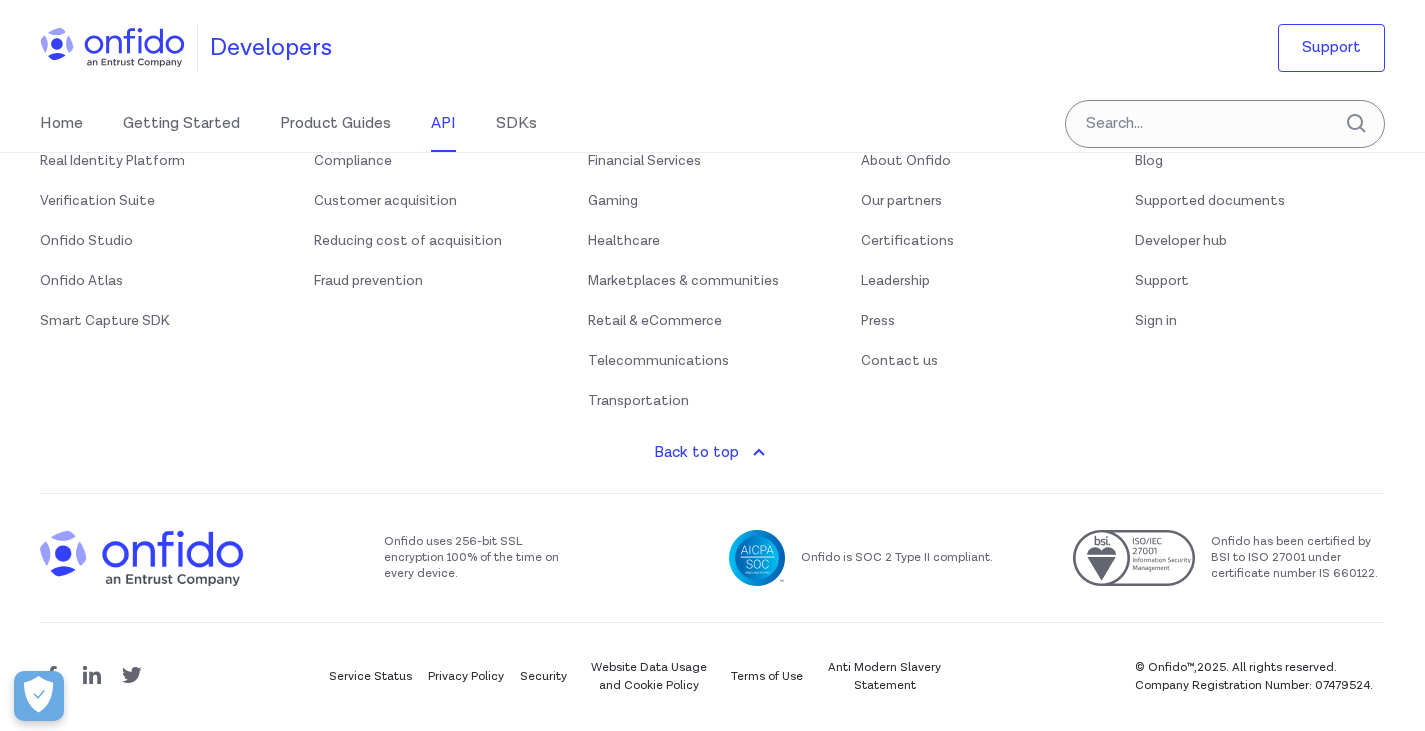 click on "Challenges we solve Compliance Customer acquisition Reducing cost of acquisition Fraud prevention" at bounding box center (439, 269) 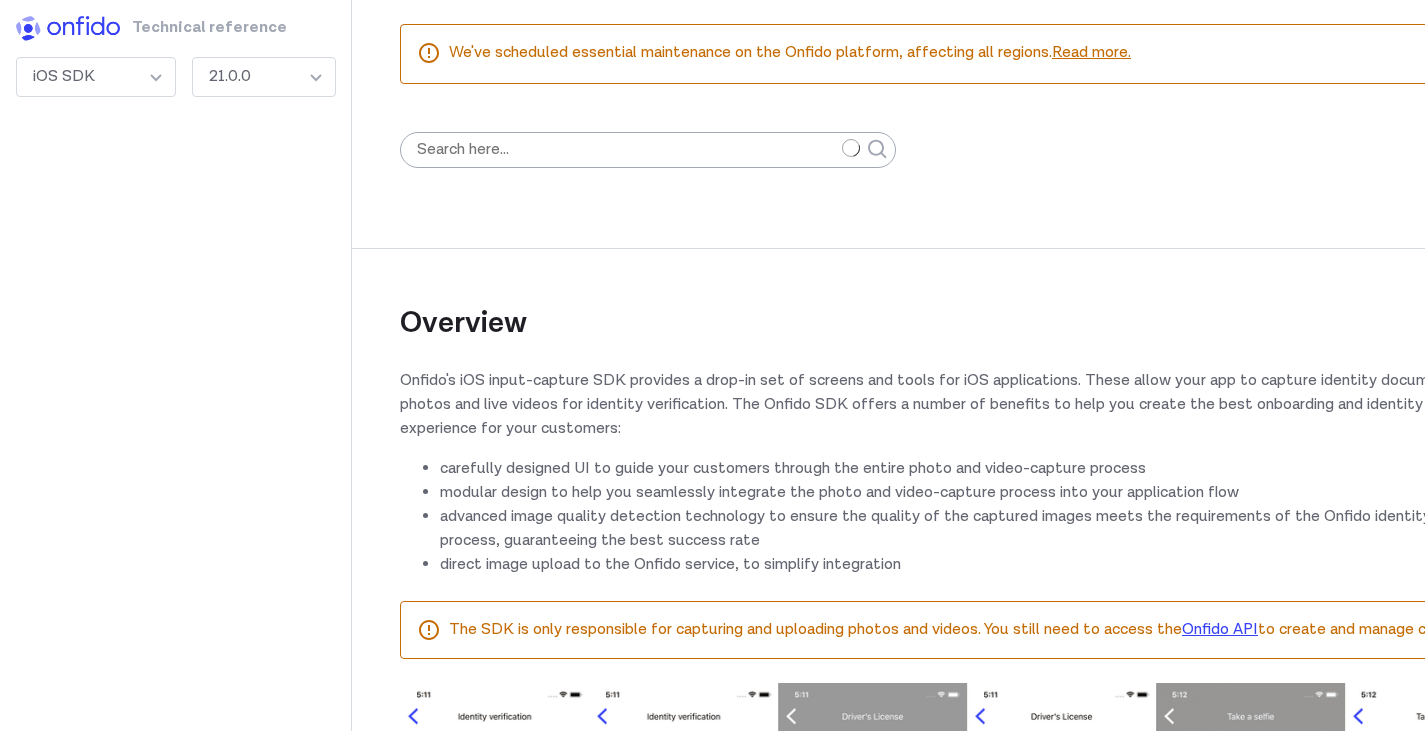 scroll, scrollTop: 0, scrollLeft: 0, axis: both 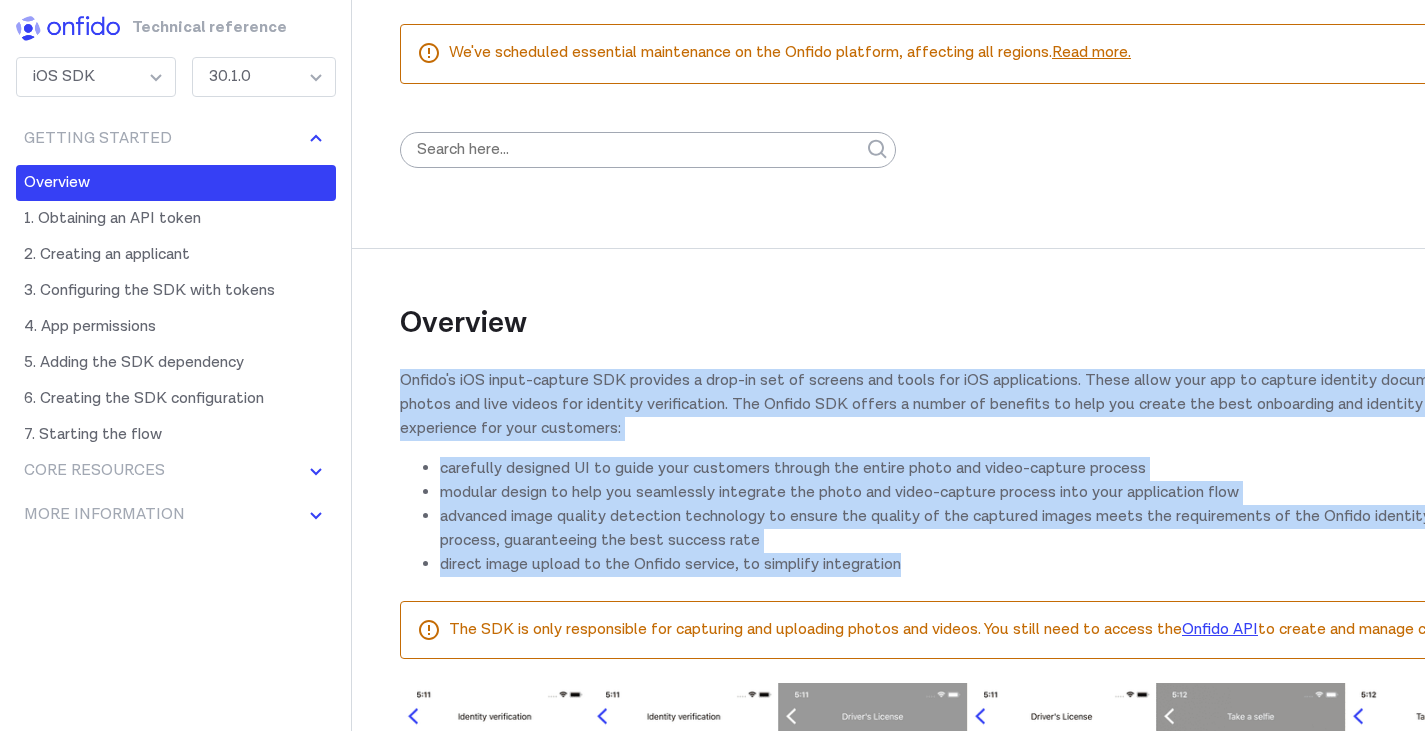 drag, startPoint x: 942, startPoint y: 564, endPoint x: 402, endPoint y: 380, distance: 570.4875 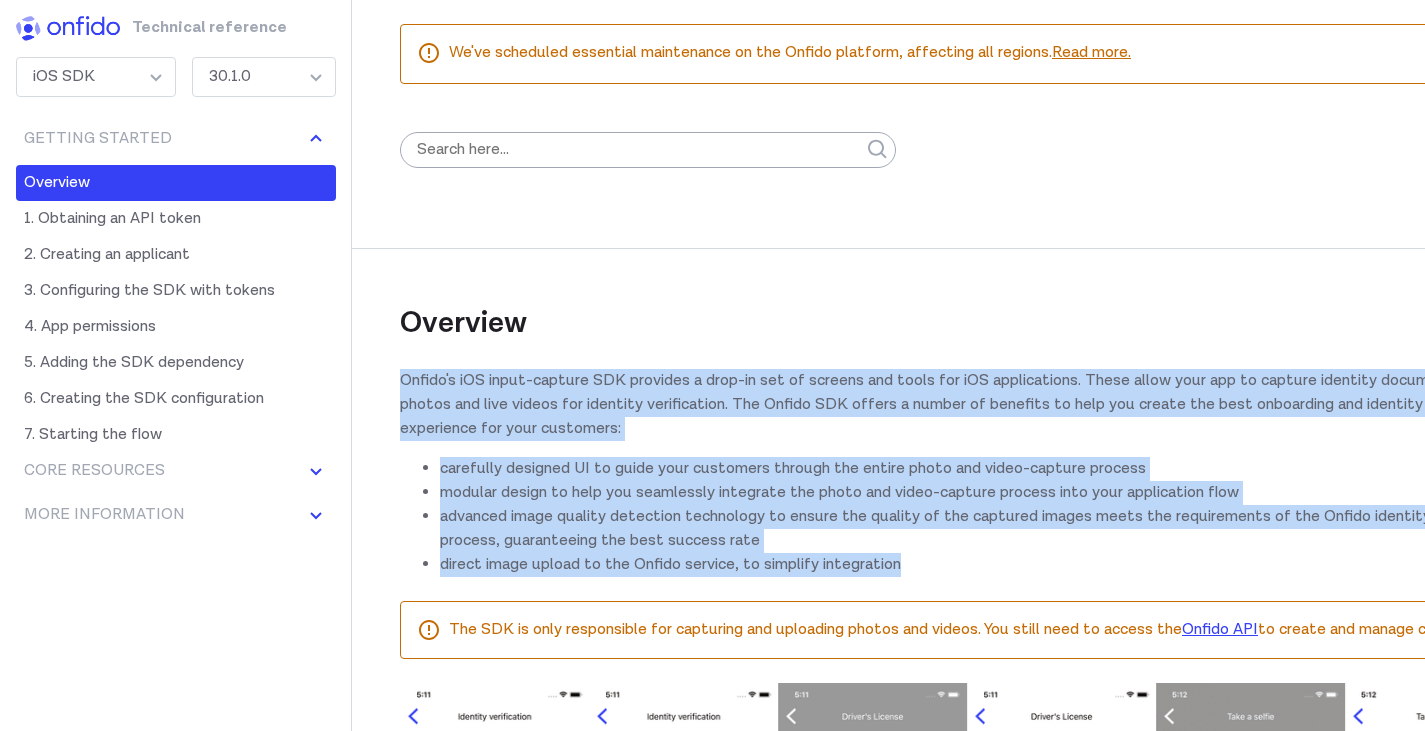 drag, startPoint x: 395, startPoint y: 383, endPoint x: 998, endPoint y: 562, distance: 629.00714 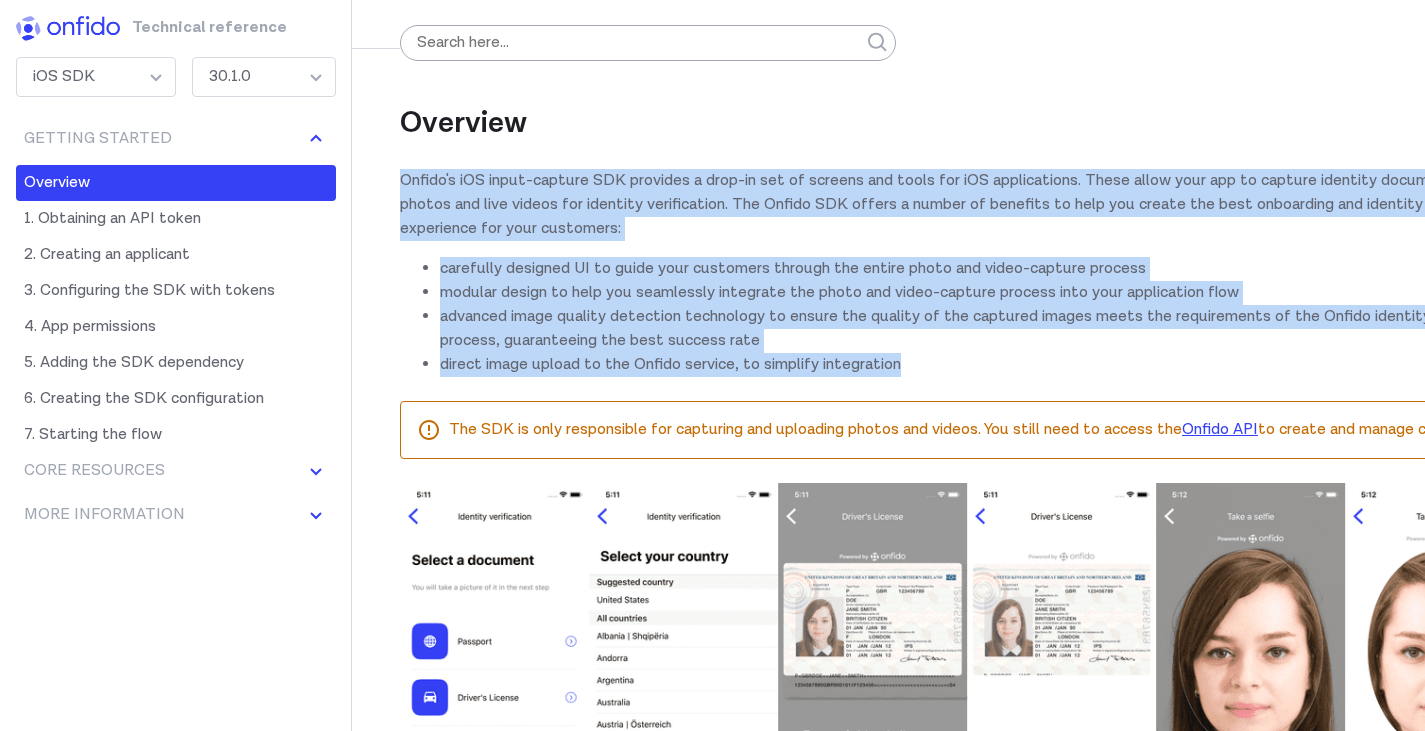 scroll, scrollTop: 100, scrollLeft: 0, axis: vertical 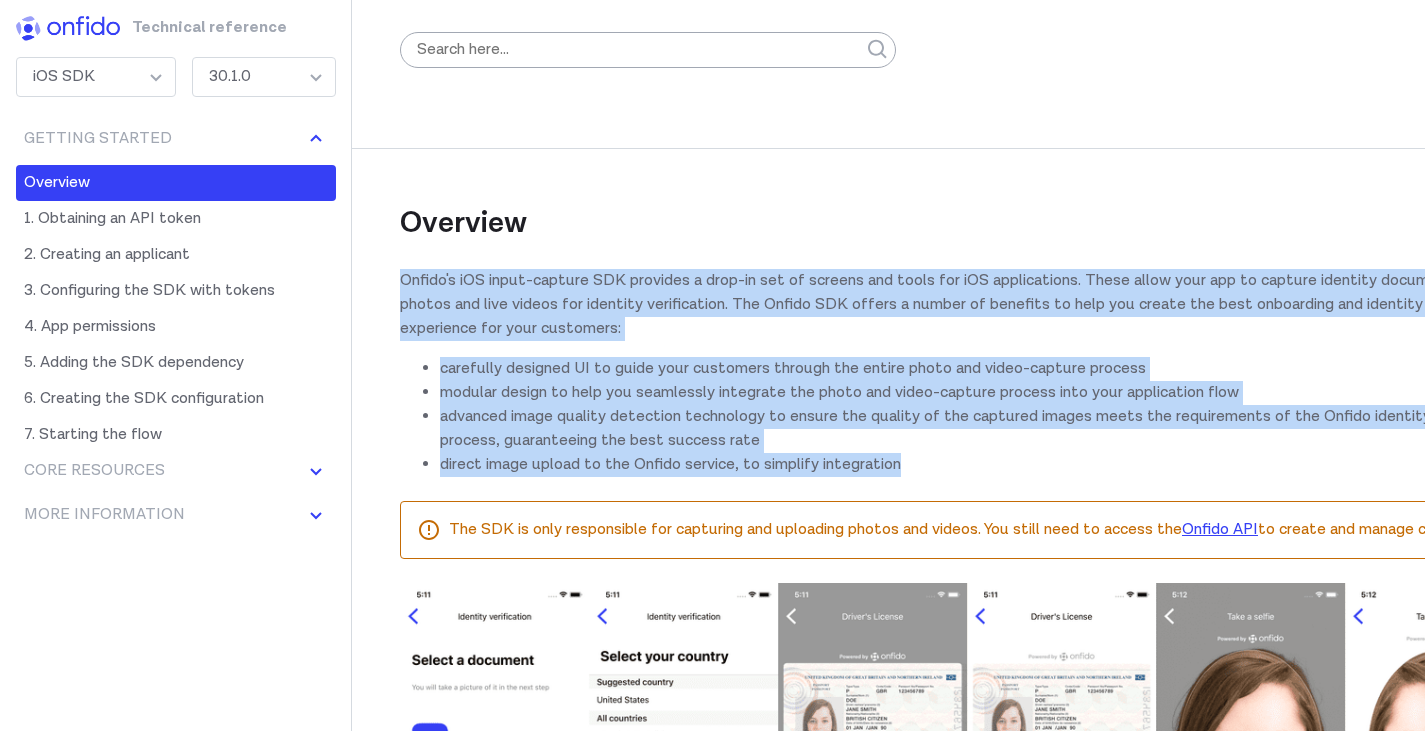 click on "Onfido's iOS input-capture SDK provides a drop-in set of screens and tools for iOS applications. These allow your app to capture identity documents, live photos and live videos for identity verification. The Onfido SDK offers a number of benefits to help you create the best onboarding and identity verification experience for your customers:" at bounding box center (967, 305) 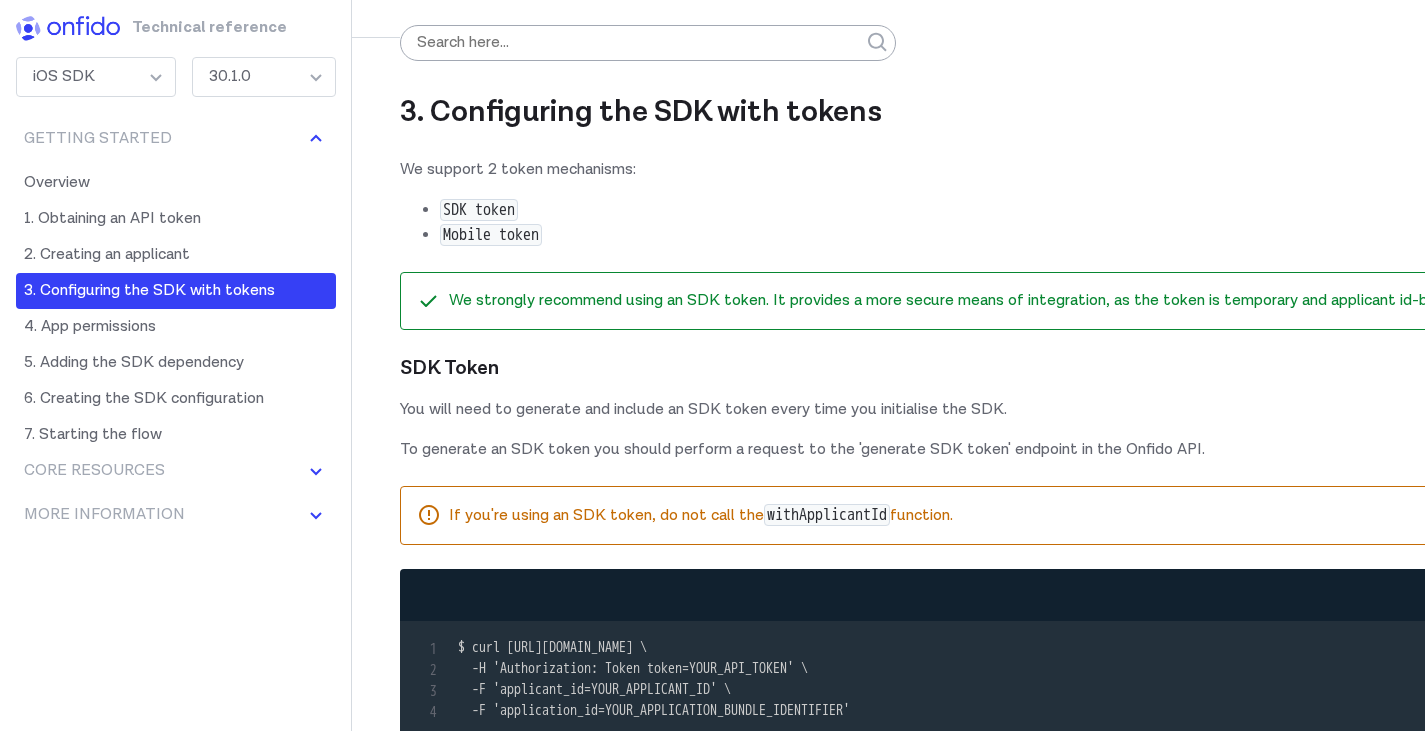 scroll, scrollTop: 2200, scrollLeft: 0, axis: vertical 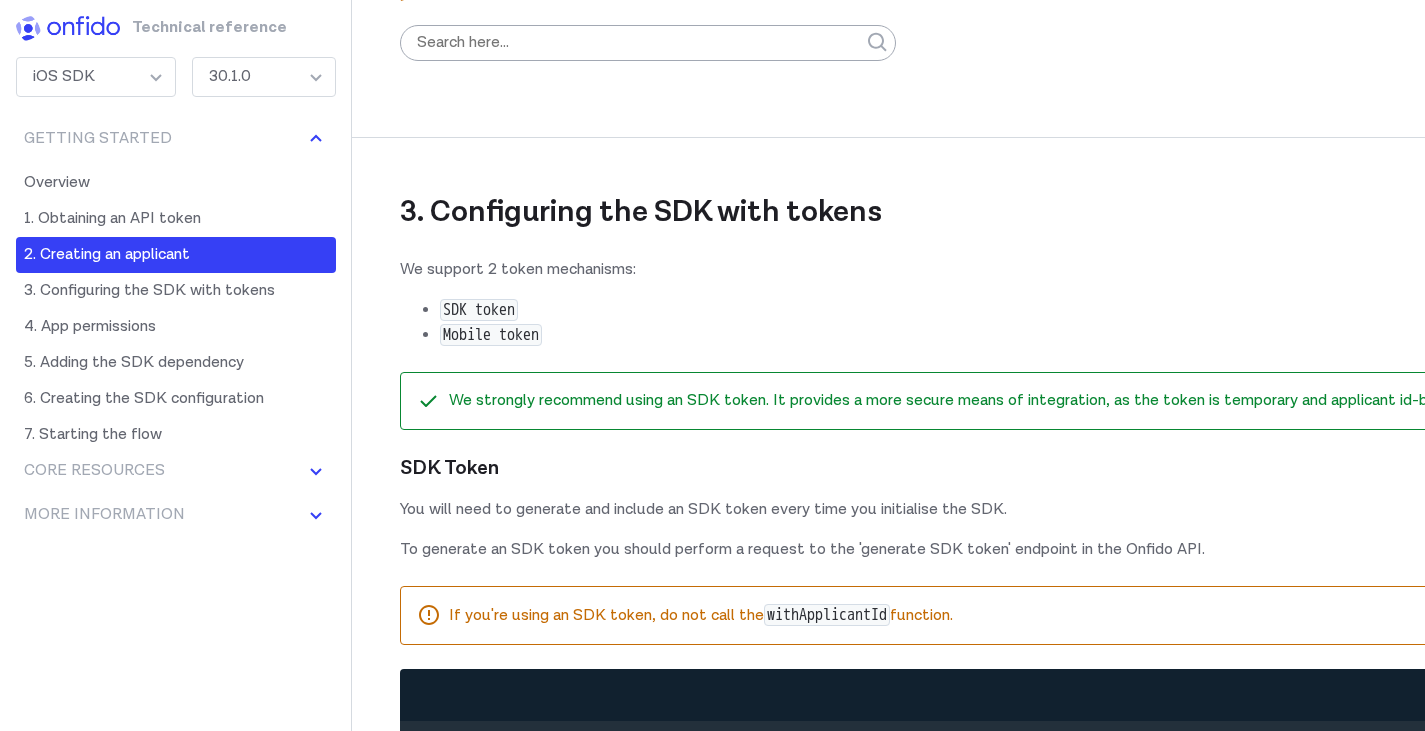click on "30.1.0" at bounding box center (264, 77) 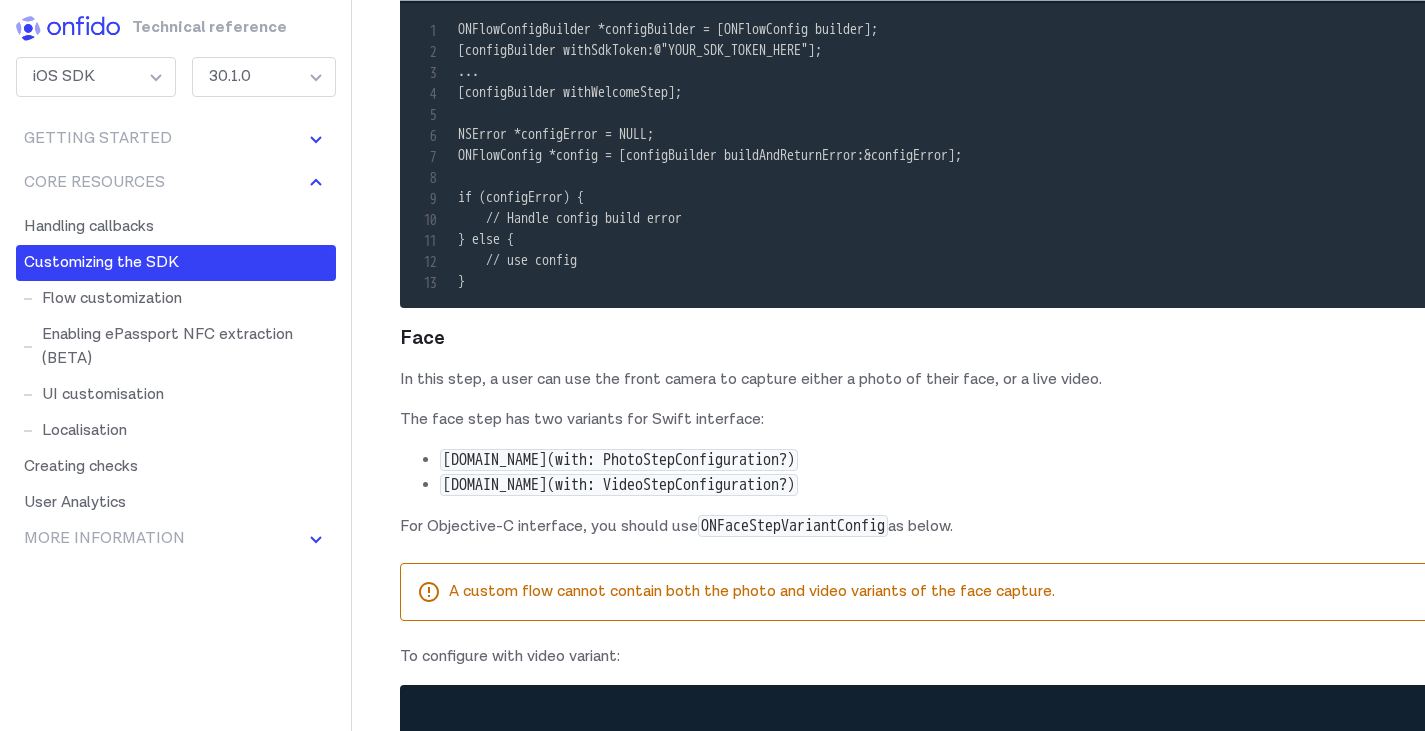 scroll, scrollTop: 17200, scrollLeft: 0, axis: vertical 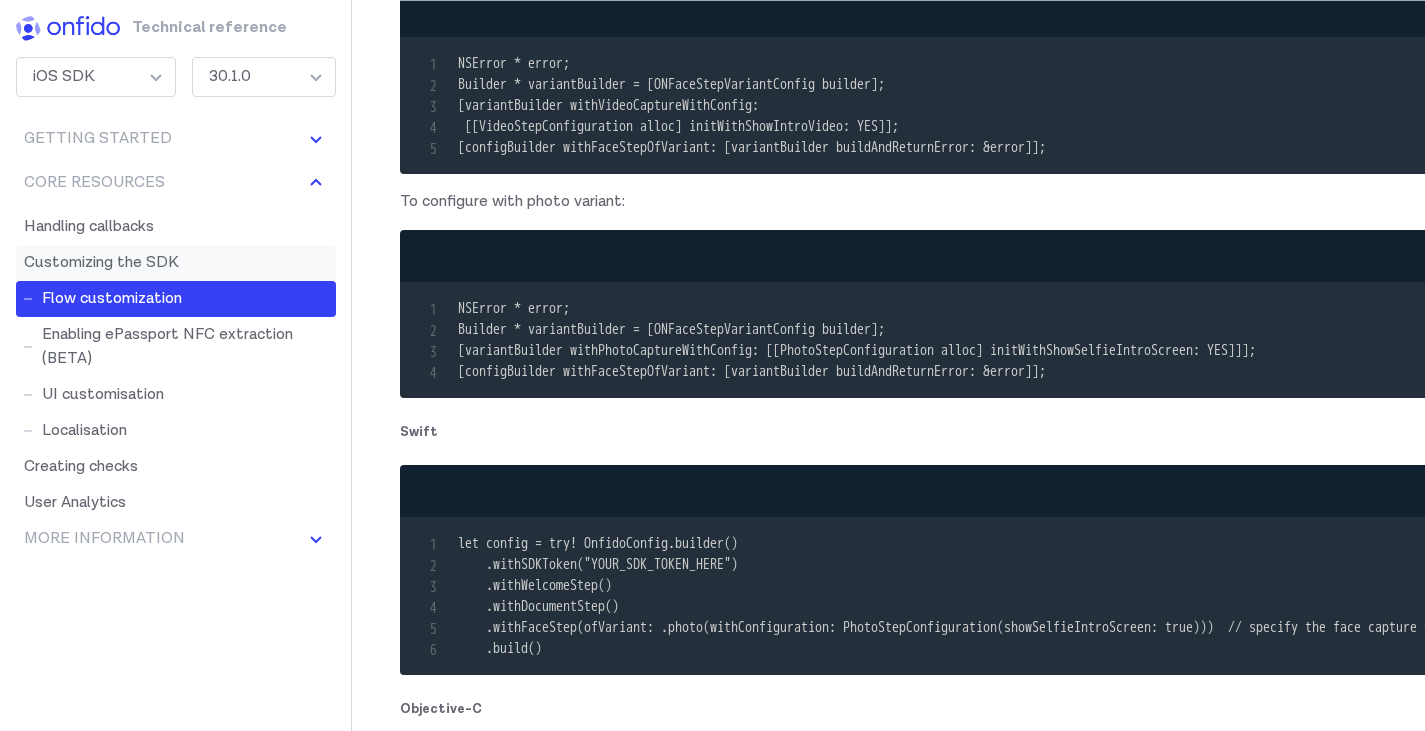 click on "Customizing the SDK" at bounding box center (176, 263) 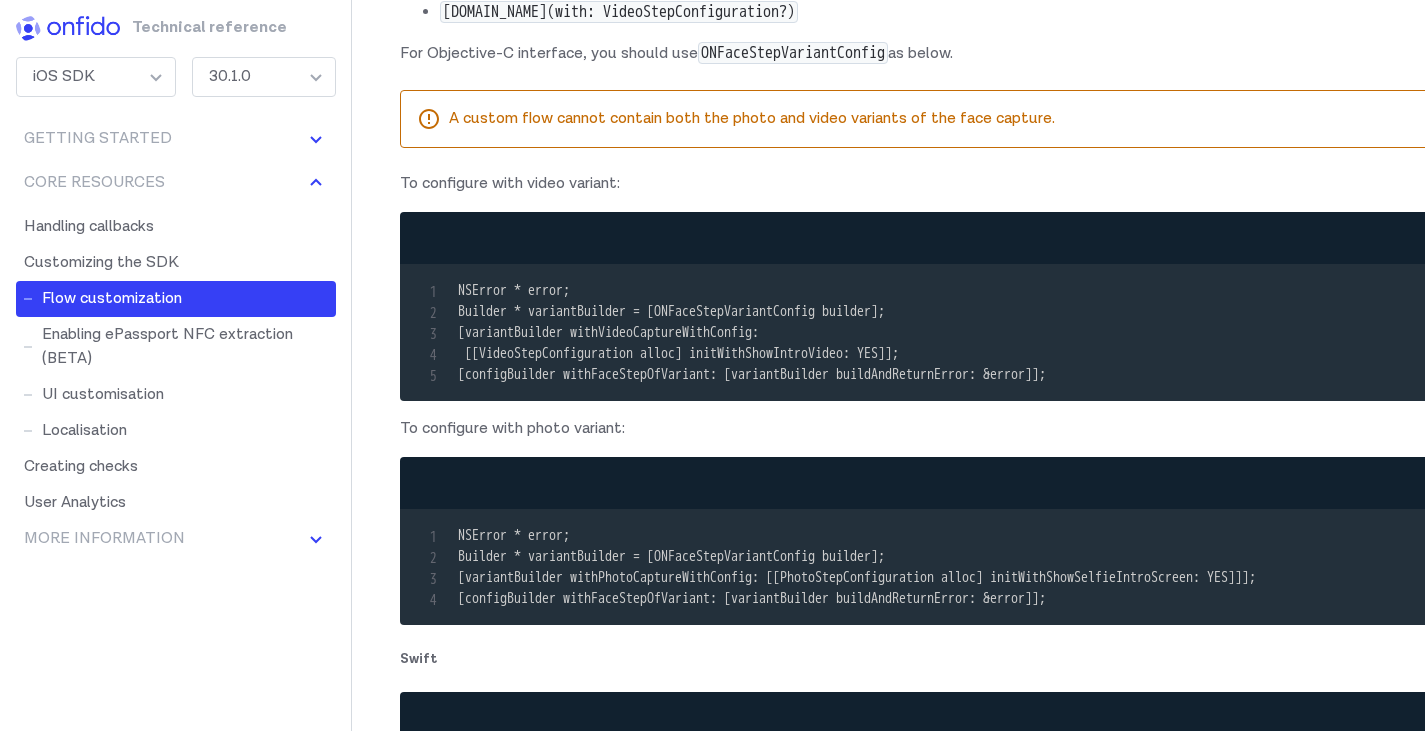 scroll, scrollTop: 17273, scrollLeft: 0, axis: vertical 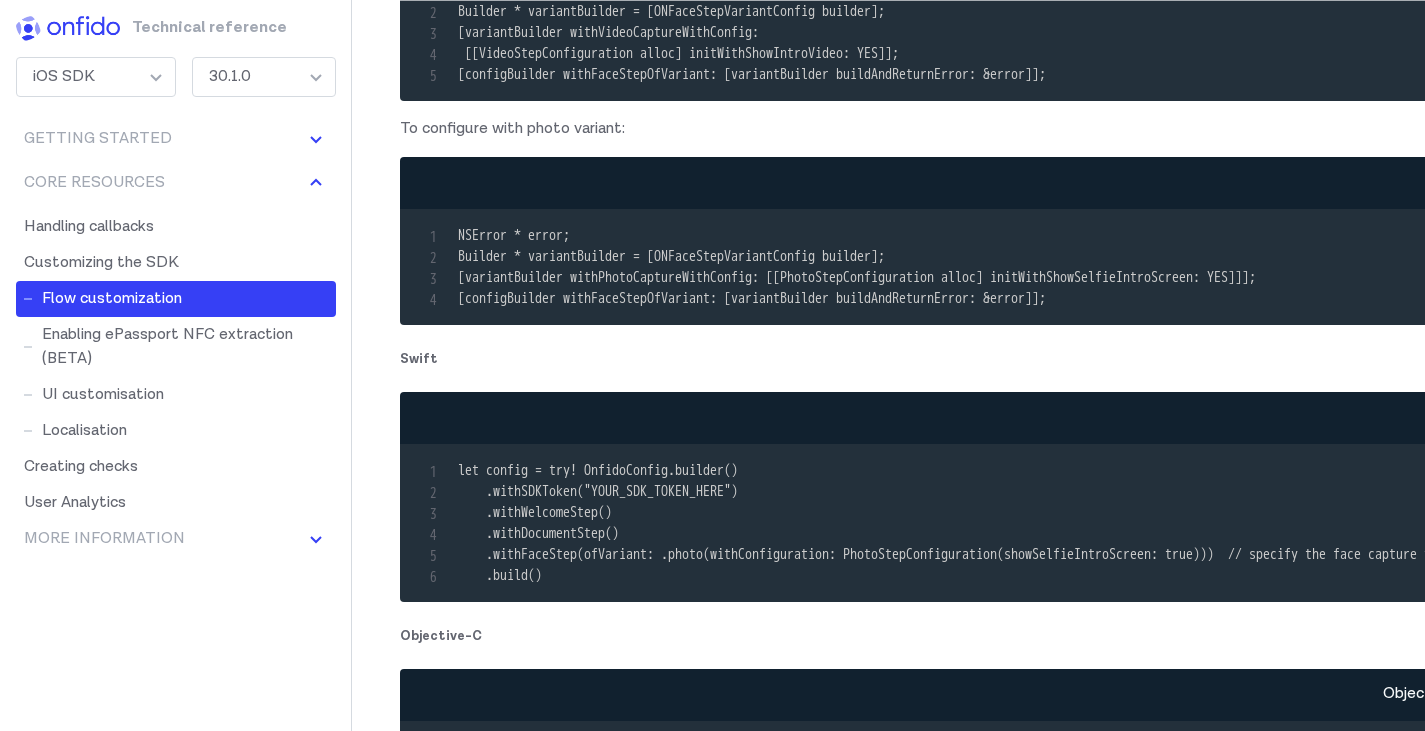 drag, startPoint x: 402, startPoint y: 461, endPoint x: 661, endPoint y: 462, distance: 259.00192 